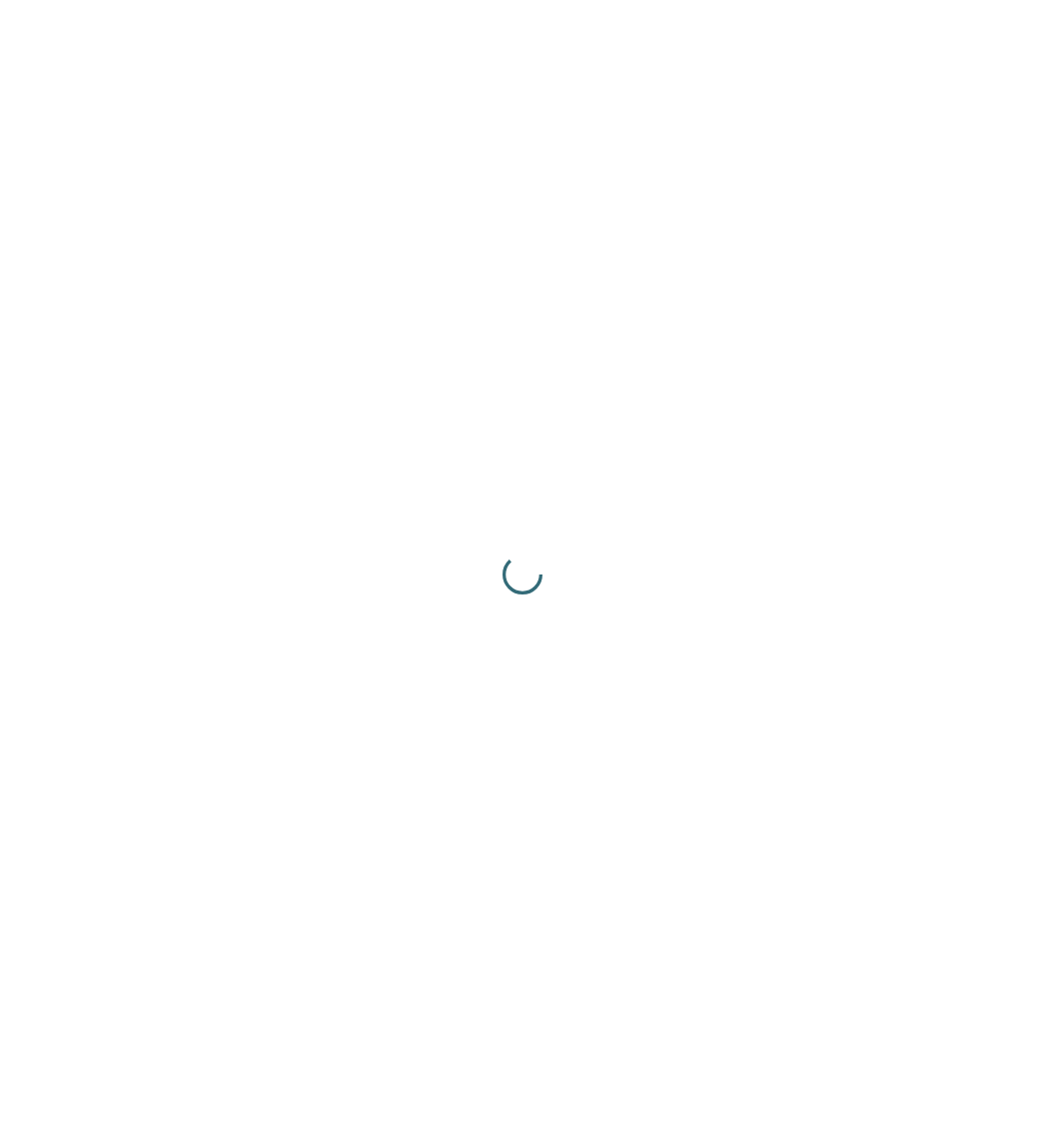 scroll, scrollTop: 0, scrollLeft: 0, axis: both 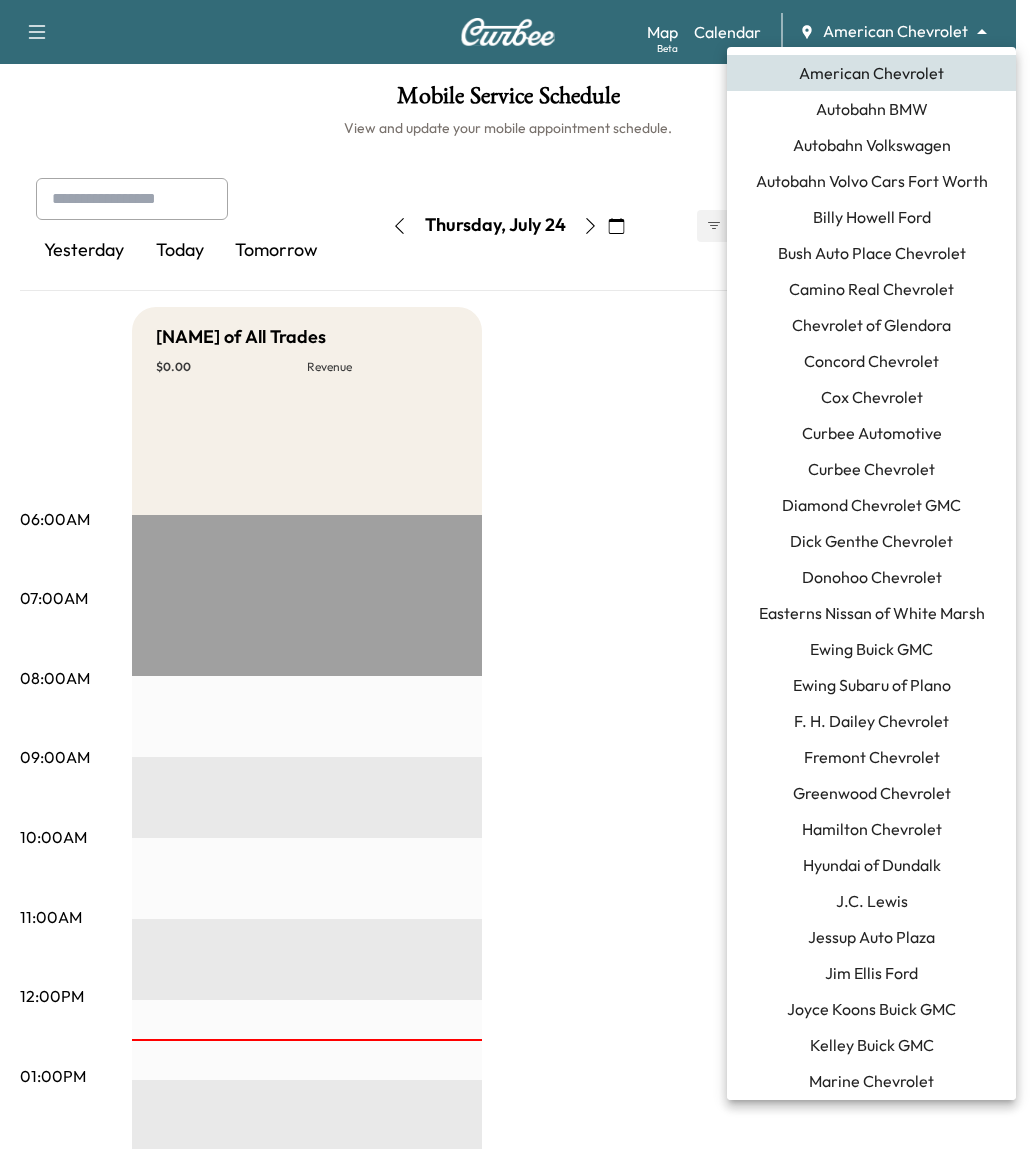 click on "Mobile Service Schedule View and update your mobile appointment schedule. Yesterday Today Tomorrow [DAY], [MONTH] [DAY], [YEAR] [YEAR] S M T W T F S   29   30   1   2   3   4   5   6   7   8   9   10   11   12   13   14   15   16   17   18   19   20   21   22   23   24   25   26   27   28   29   30   31   1 Cancel Done Filter Modify Van Schedule Modify Van Schedule Van Schedule for  [DAY], [MONTH] [DAY], [YEAR] *  Schedule modified Shift Start Shift End [NAME] of All Trades 8:00 AM * Start 4:00 PM ** Start Inactive Cancel Save & Close 06:00AM 07:00AM 08:00AM 09:00AM 10:00AM 11:00AM 12:00PM 01:00PM 02:00PM 03:00PM 04:00PM 05:00PM 06:00PM 07:00PM 08:00PM 09:00PM 10:00PM [NAME] of All Trades $ 0.00 Revenue EST Start
American Chevrolet Autobahn BMW Autobahn Volkswagen Autobahn Volvo Cars Fort Worth Billy Howell Ford Bush Auto Place Chevrolet Camino Real Chevrolet Chevrolet of Glendora Concord Chevrolet Cox Chevrolet Curbee Chevrolet" at bounding box center [515, 574] 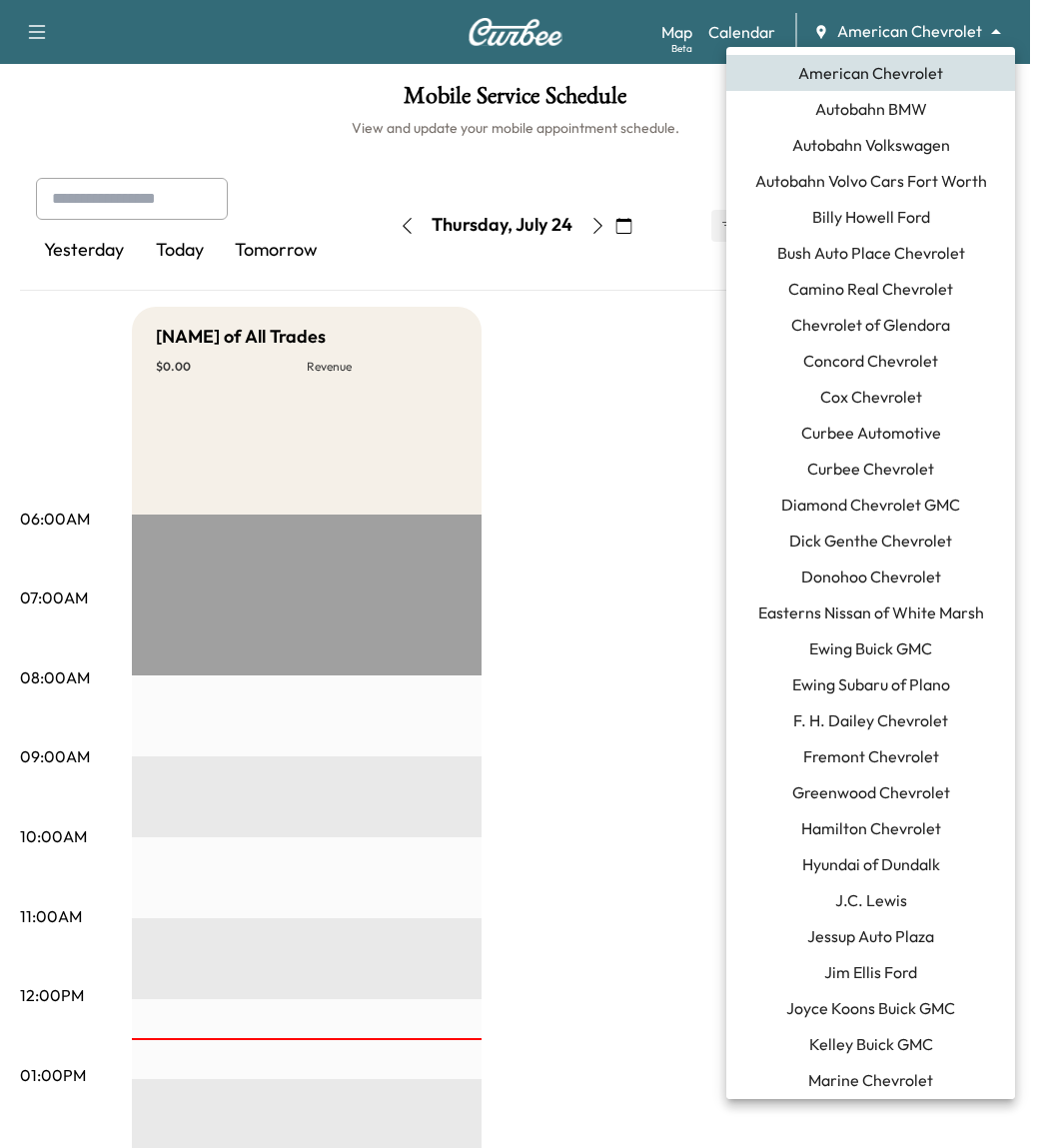 click on "Curbee Chevrolet" at bounding box center (870, 469) 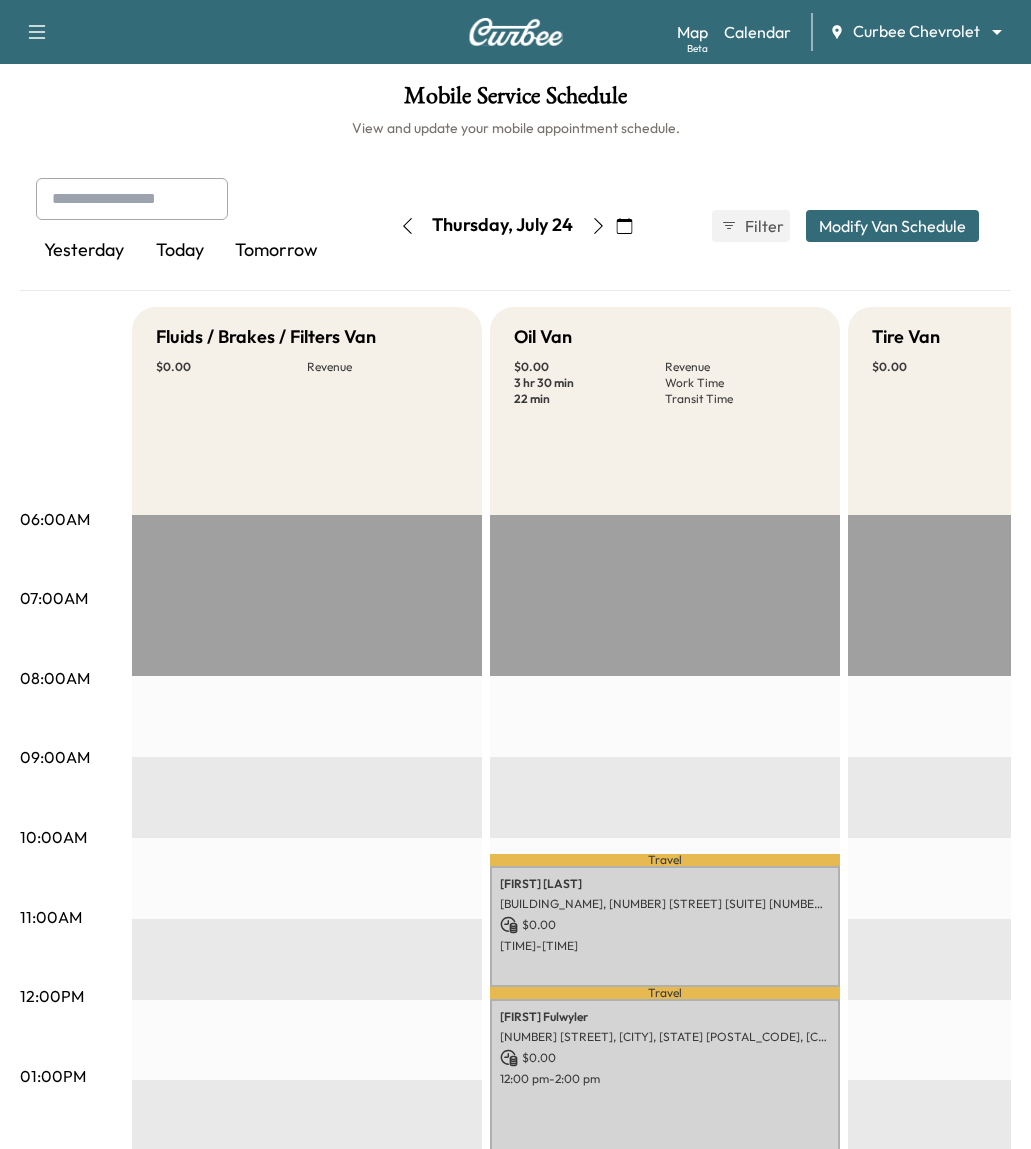click 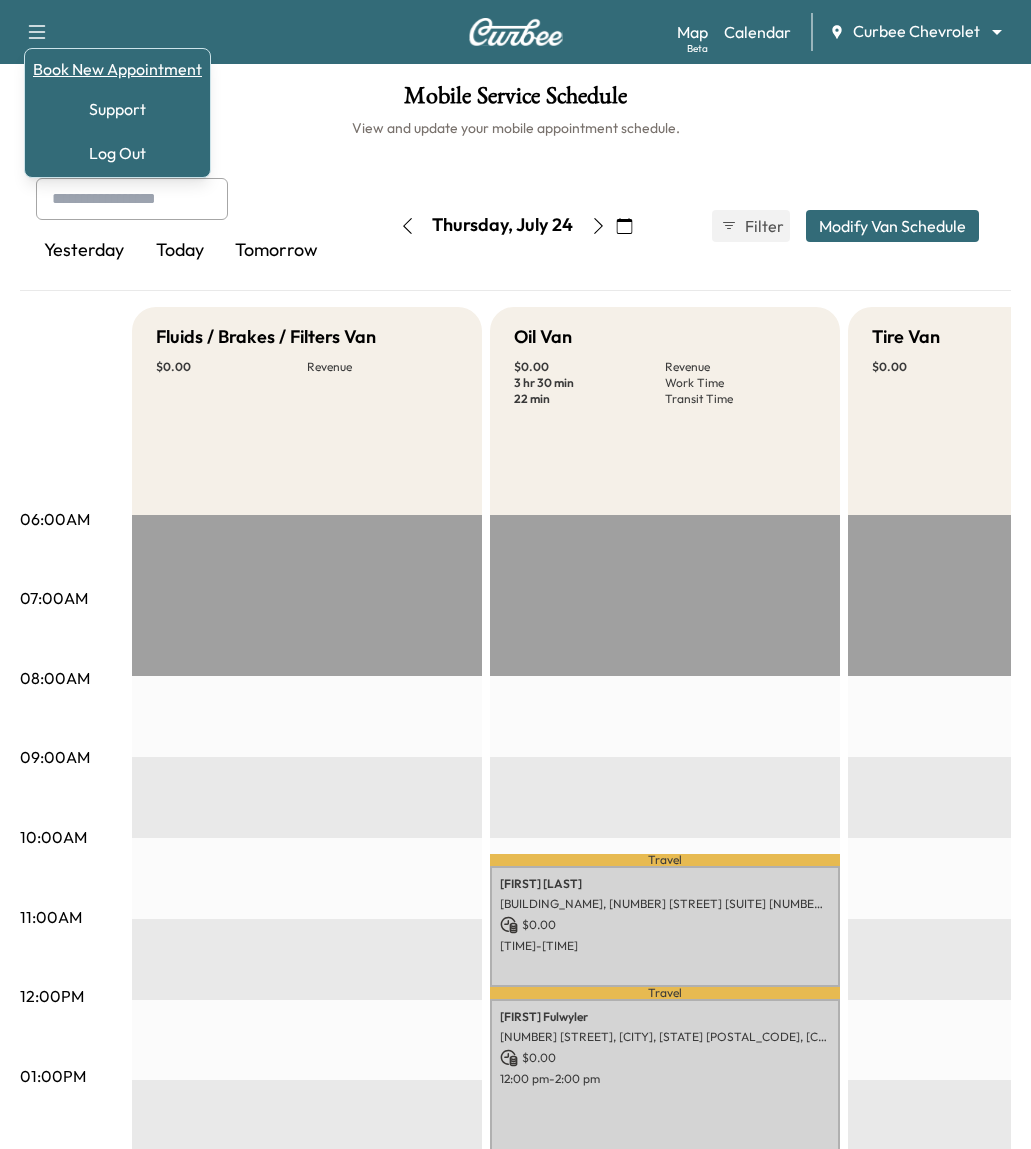 click on "Book New Appointment" at bounding box center (117, 69) 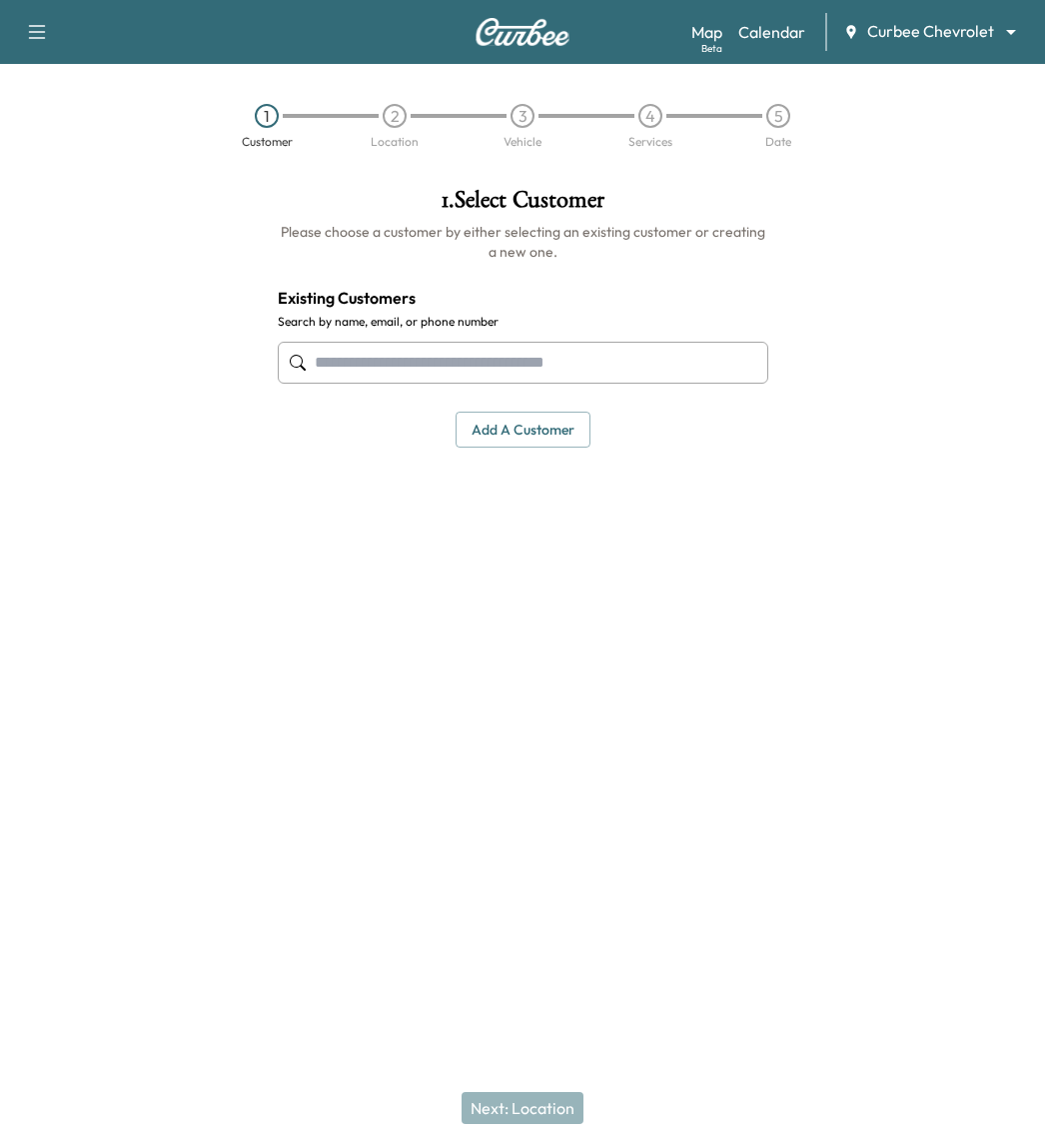 click at bounding box center (522, 363) 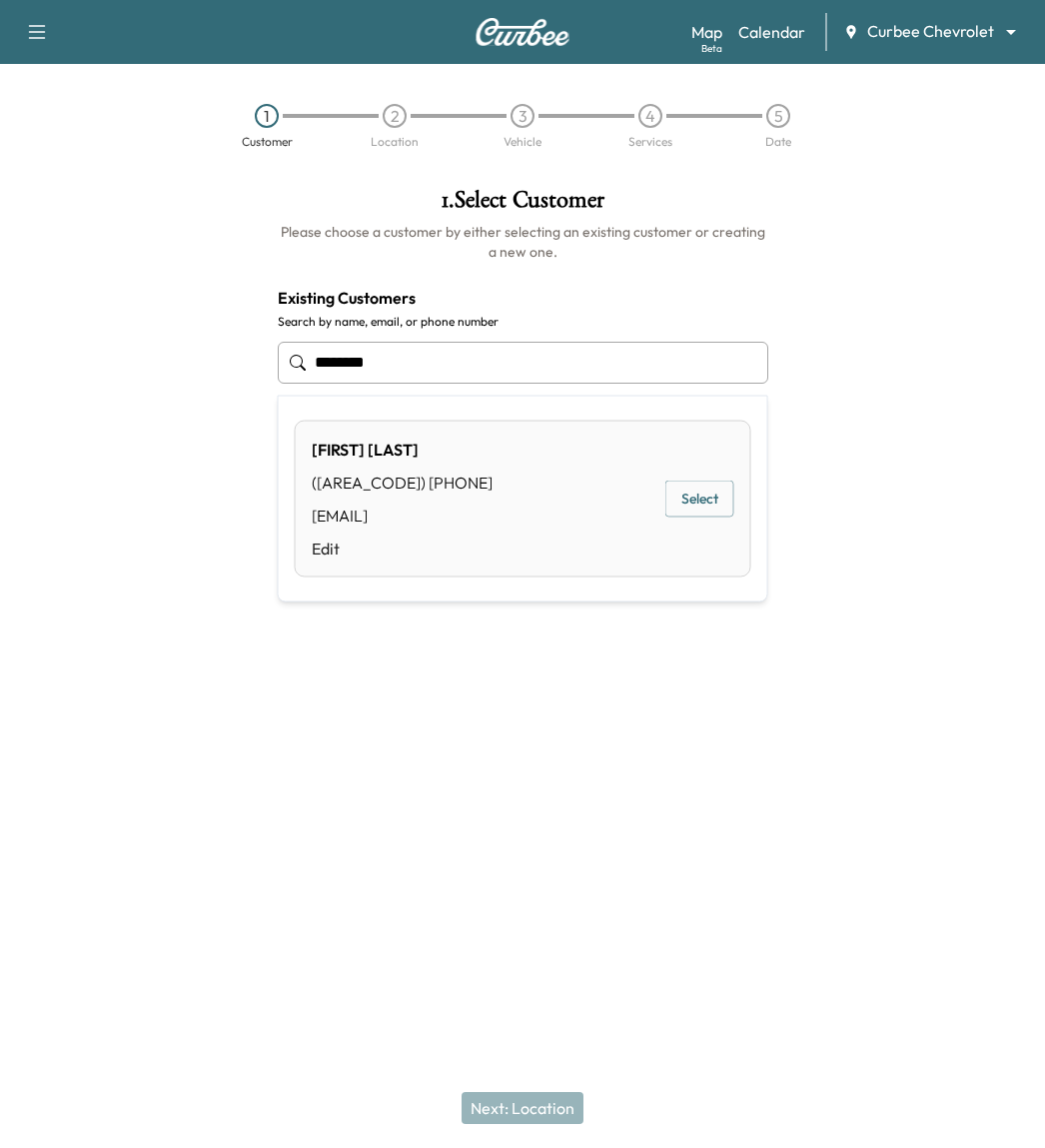 click on "[FIRST]   [LAST] ([AREA_CODE] [PHONE]) [EMAIL] Edit Select" at bounding box center (522, 499) 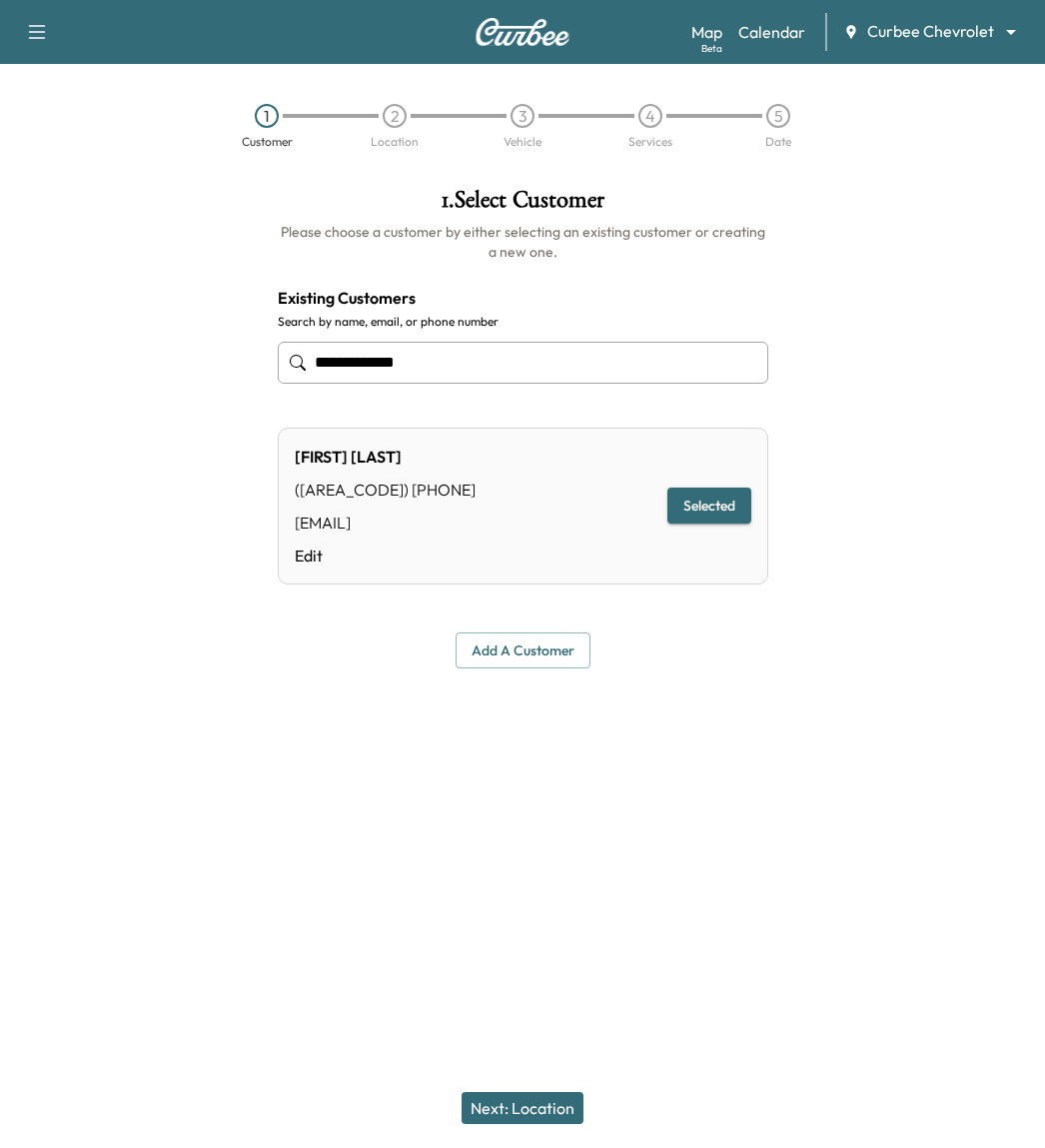 type on "**********" 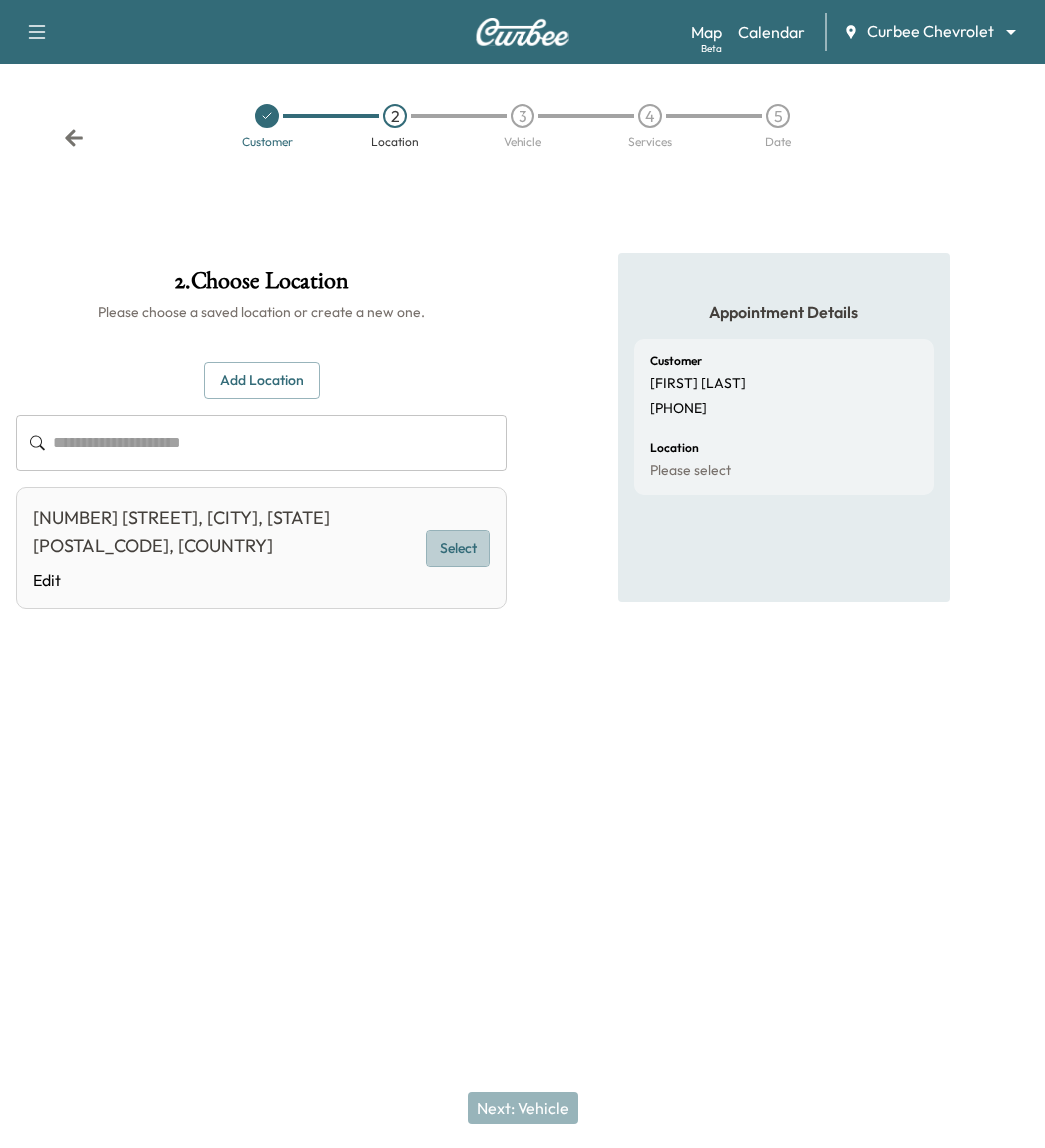 click on "Select" at bounding box center (458, 548) 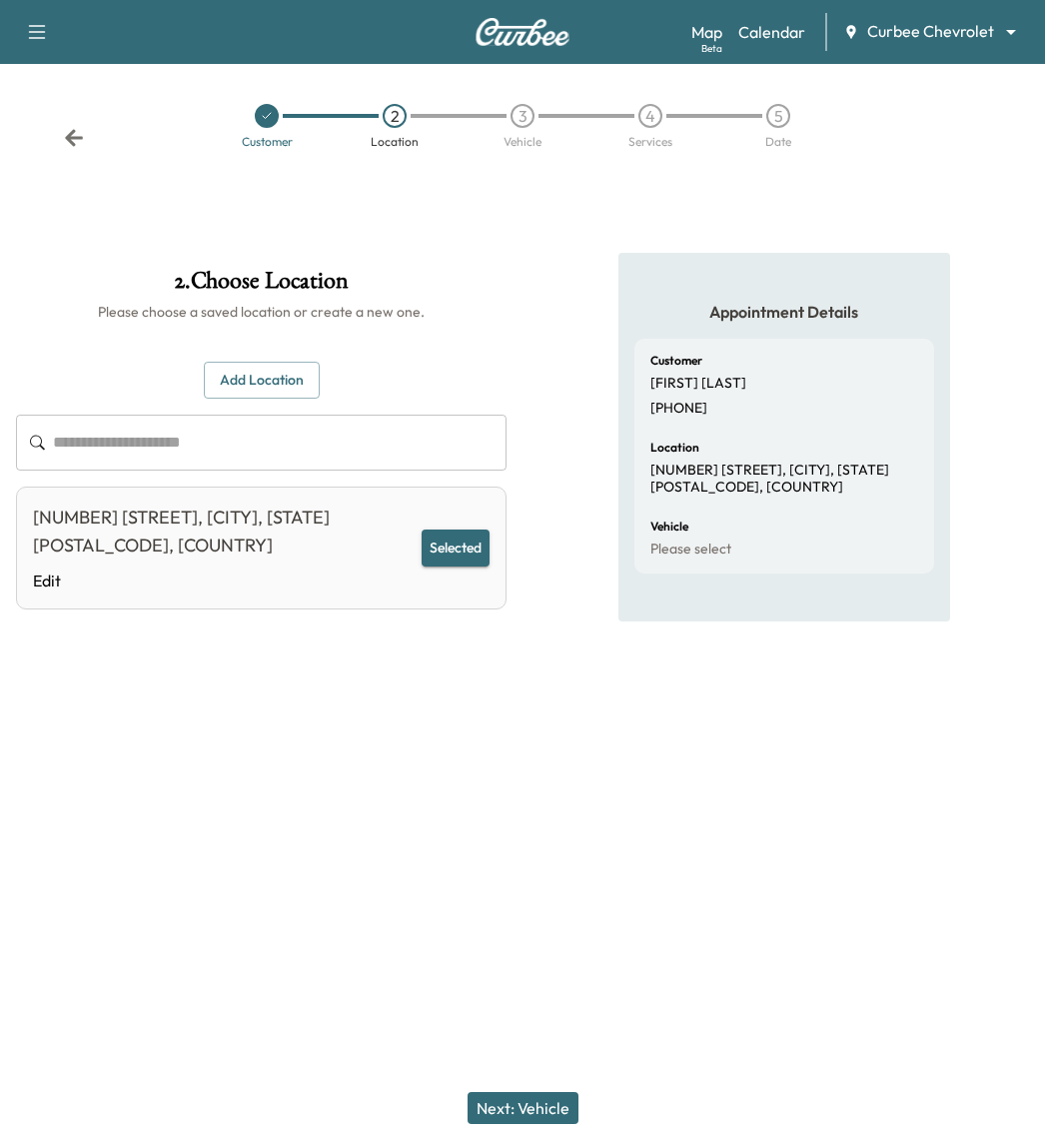 click on "Next: Vehicle" at bounding box center (522, 1108) 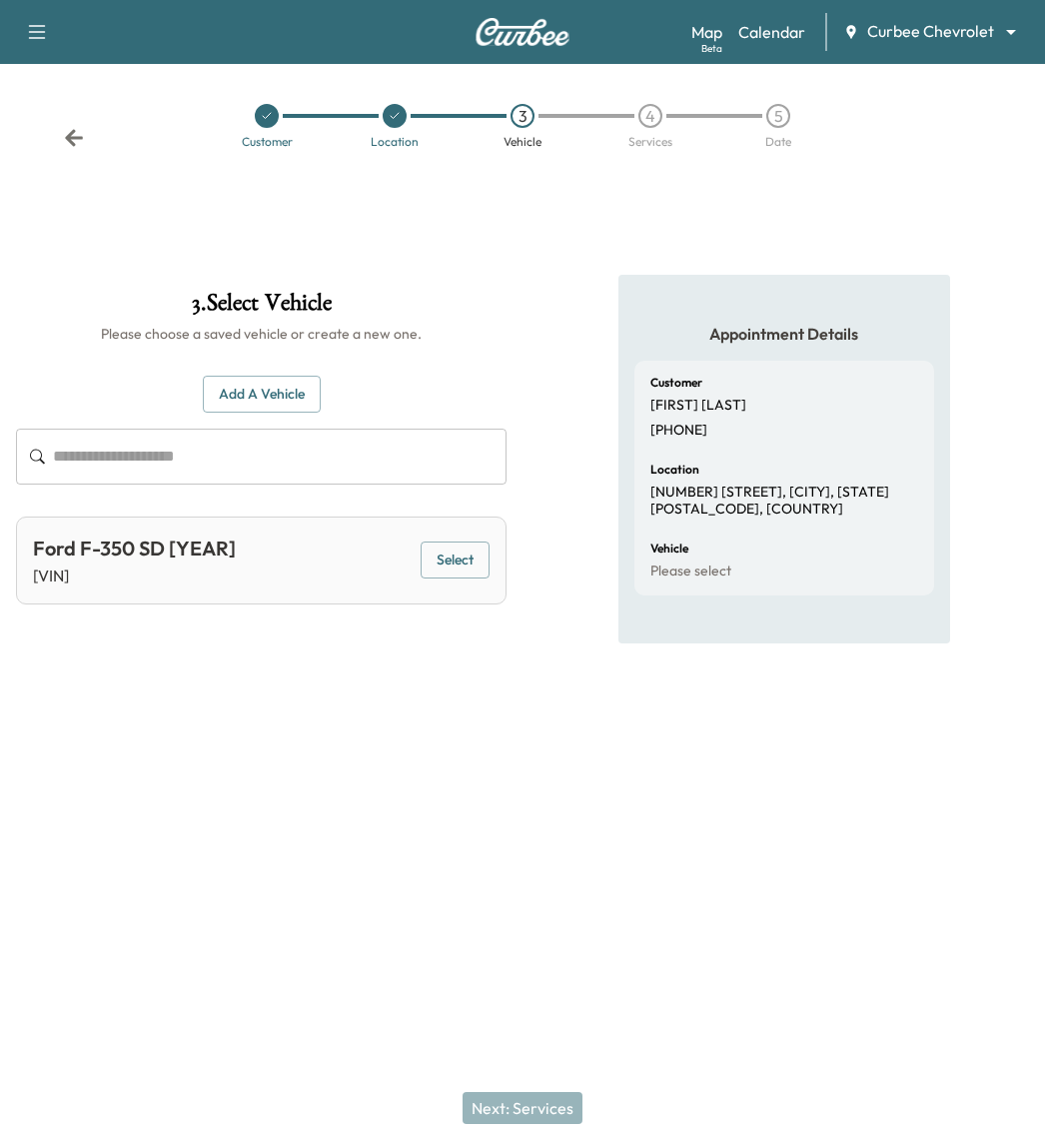 click on "Select" at bounding box center [455, 560] 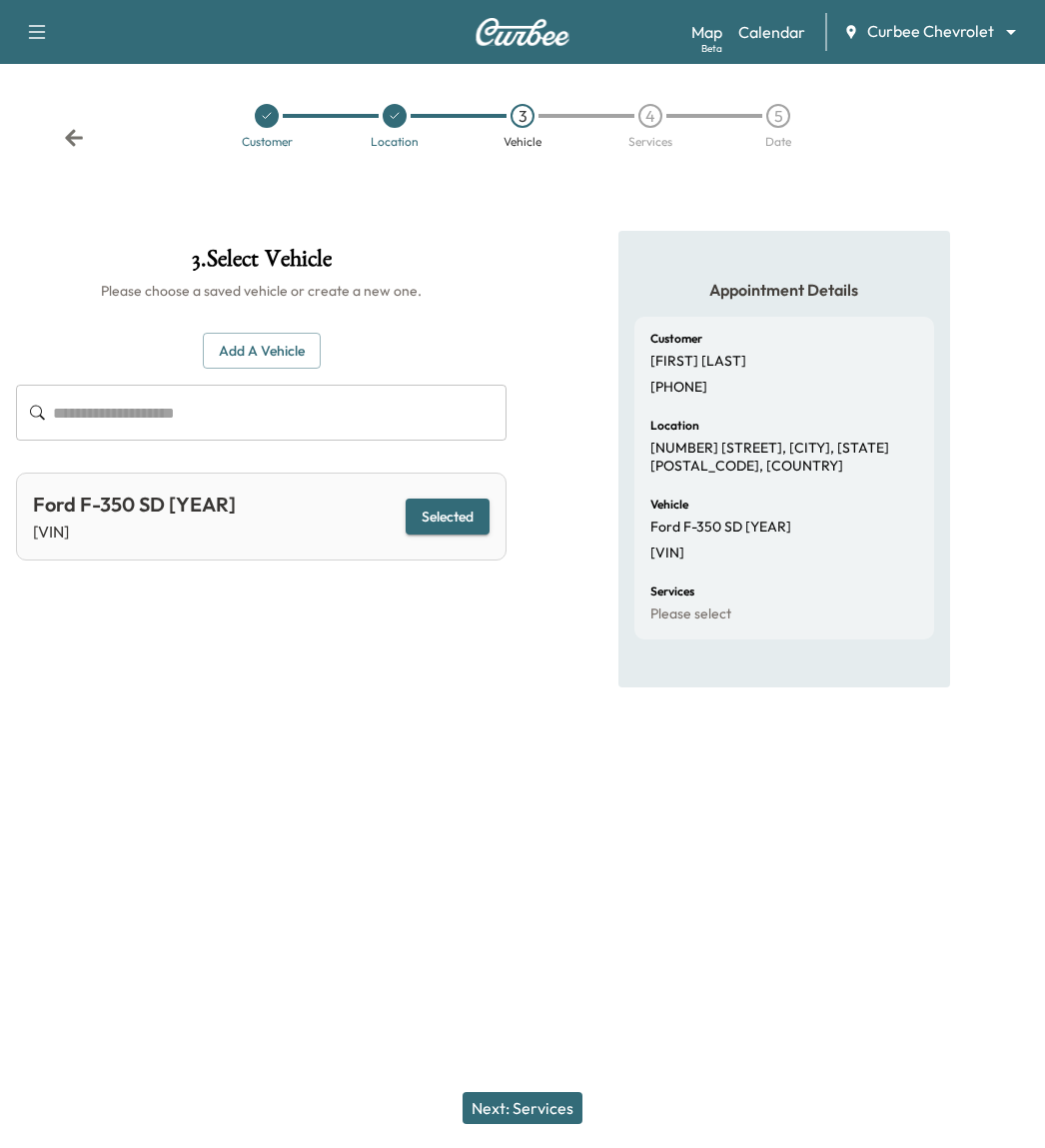 click on "Next: Services" at bounding box center (522, 1108) 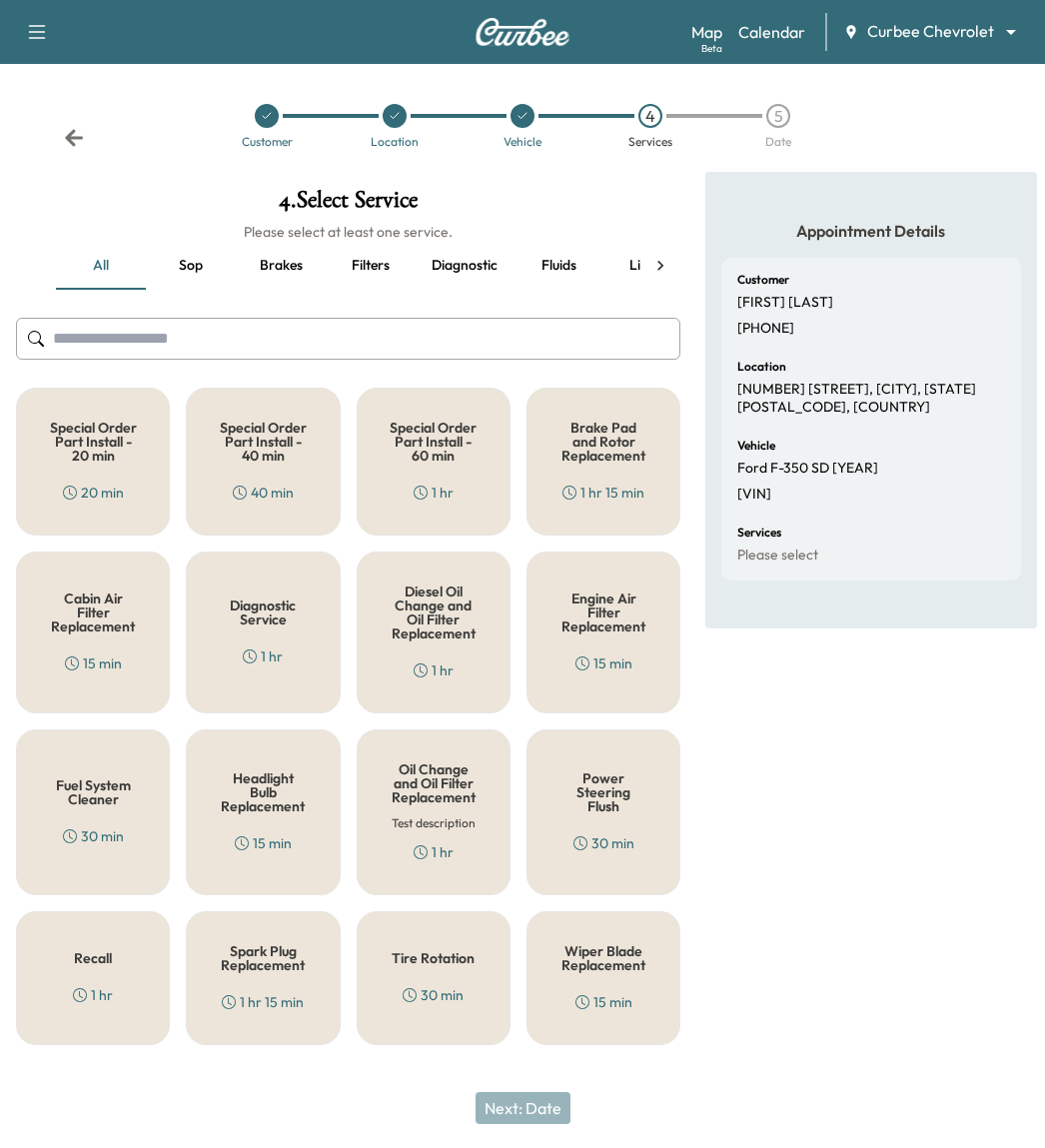 click on "Diagnostic Service" at bounding box center [263, 612] 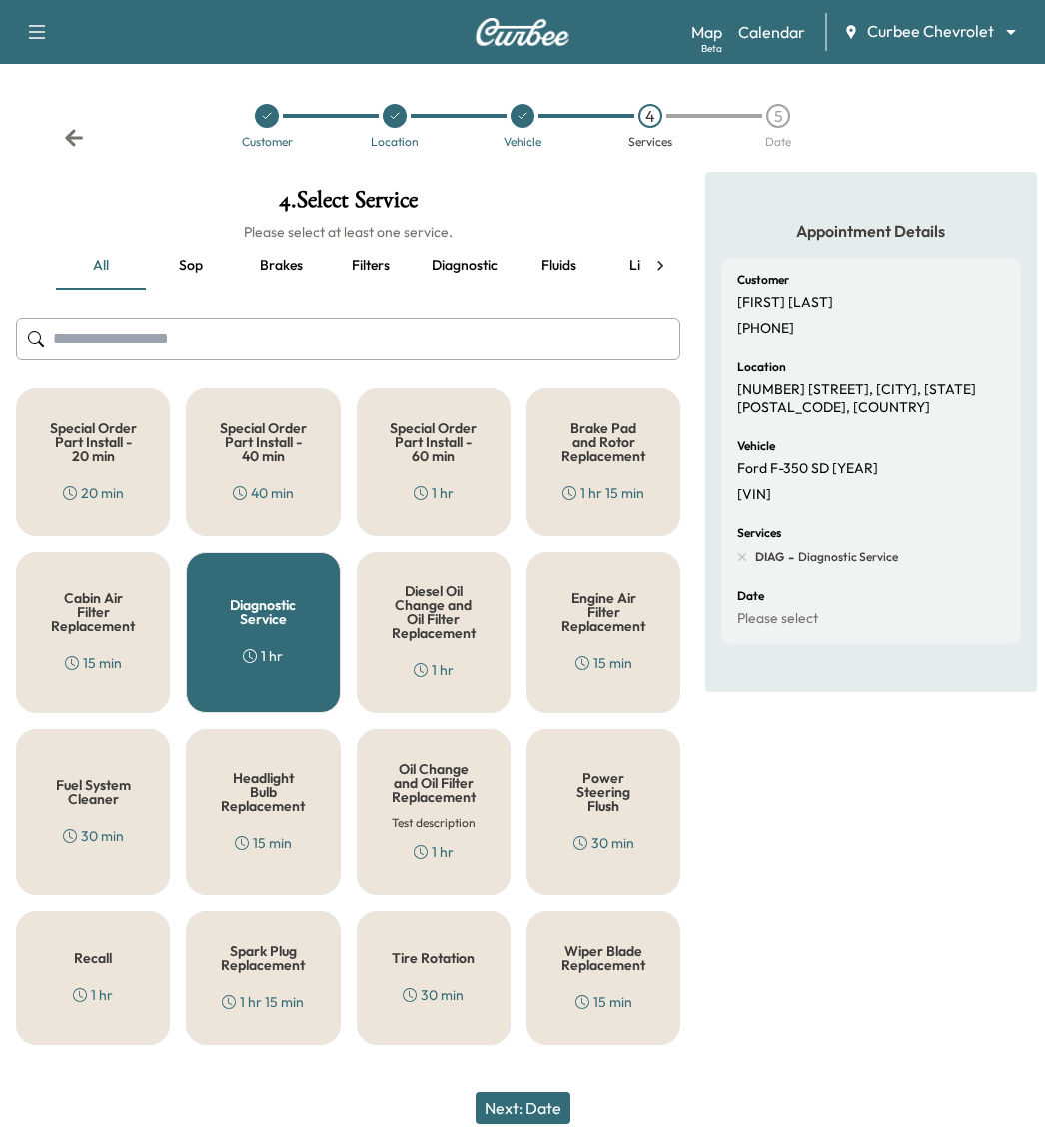 click on "Cabin Air Filter Replacement" at bounding box center (93, 612) 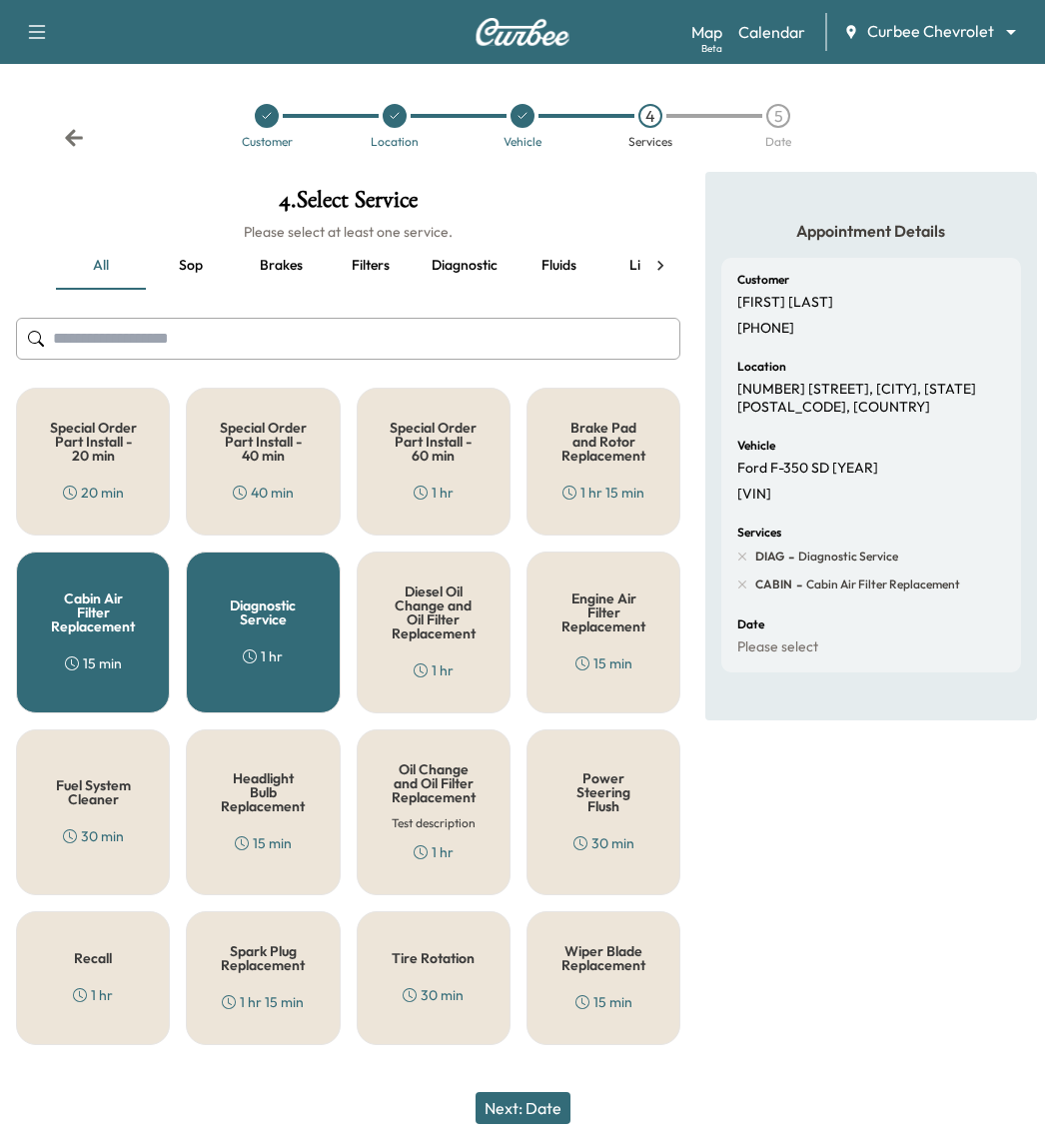 drag, startPoint x: 511, startPoint y: 1103, endPoint x: 502, endPoint y: 1073, distance: 31.32092 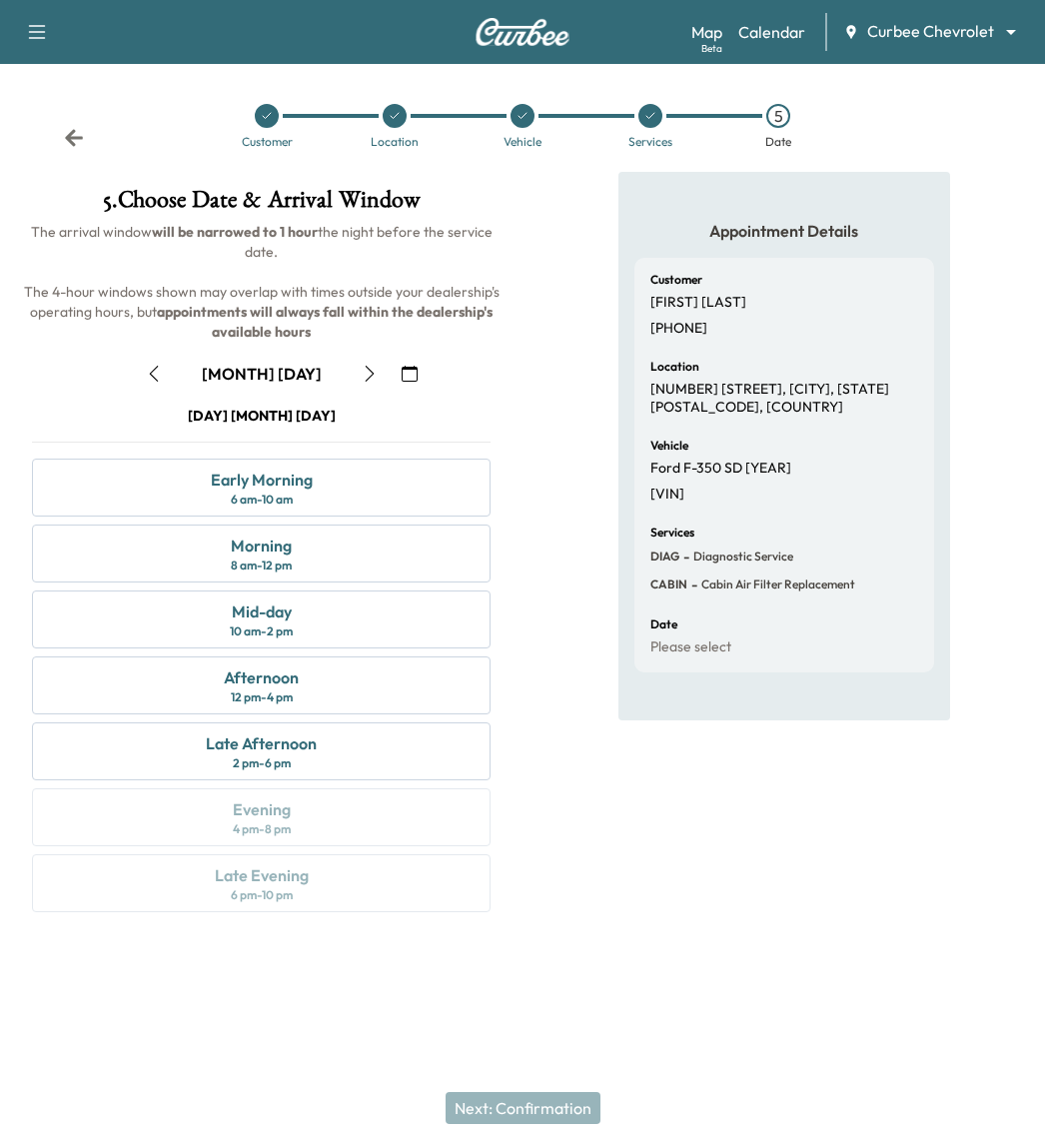 click at bounding box center (154, 374) 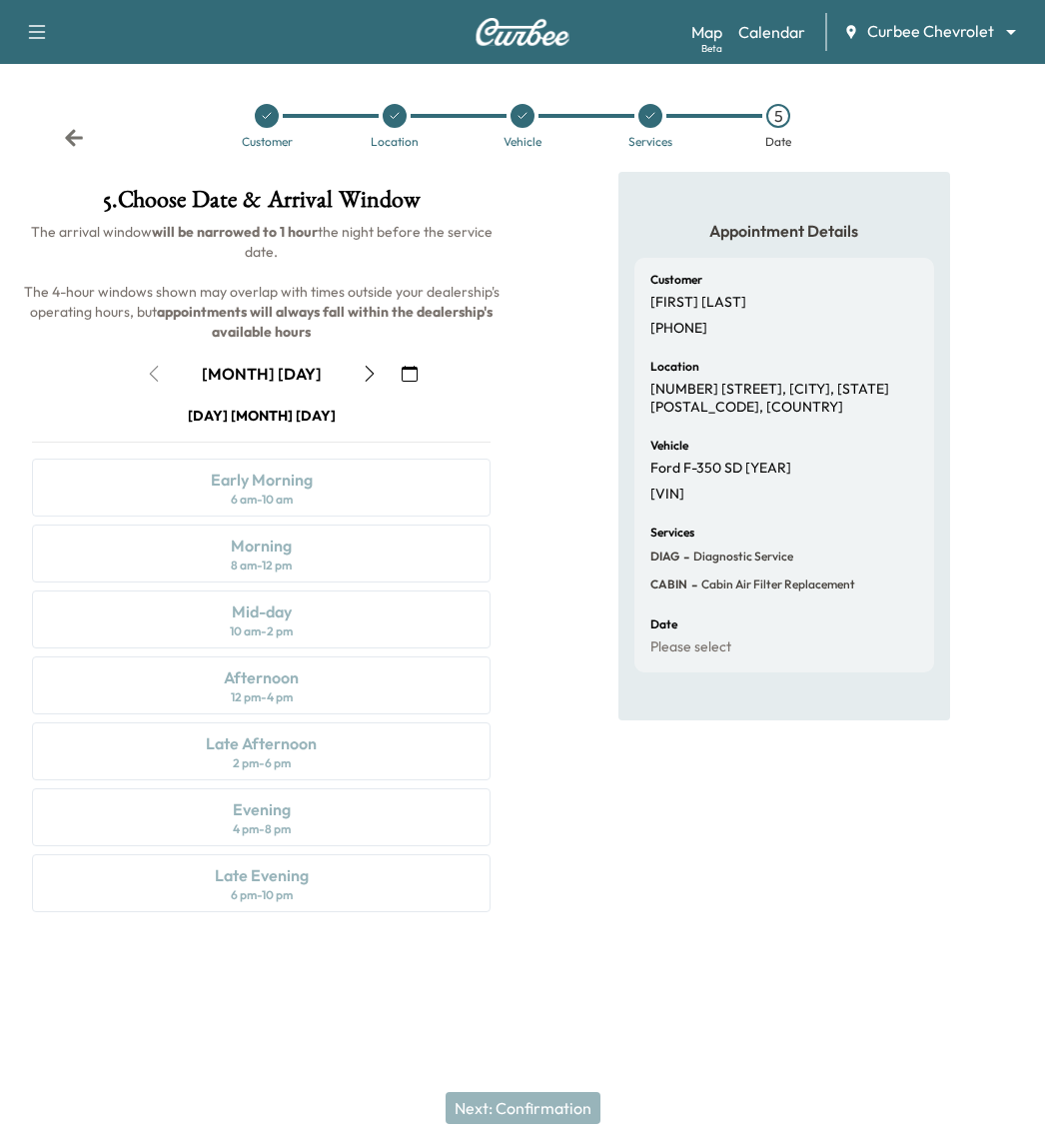 click at bounding box center [650, 116] 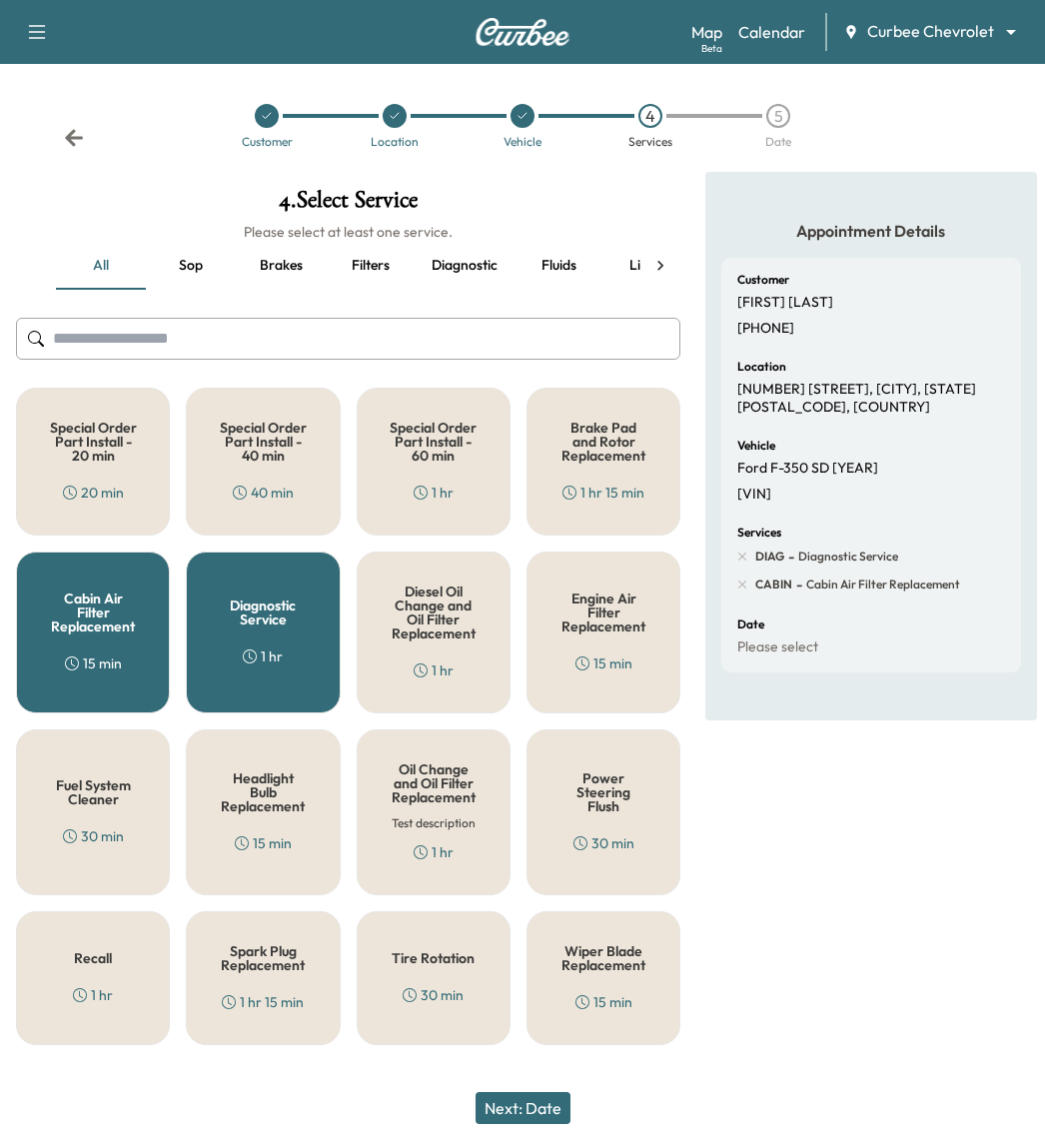 click on "Cabin Air Filter Replacement 15 min" at bounding box center [93, 632] 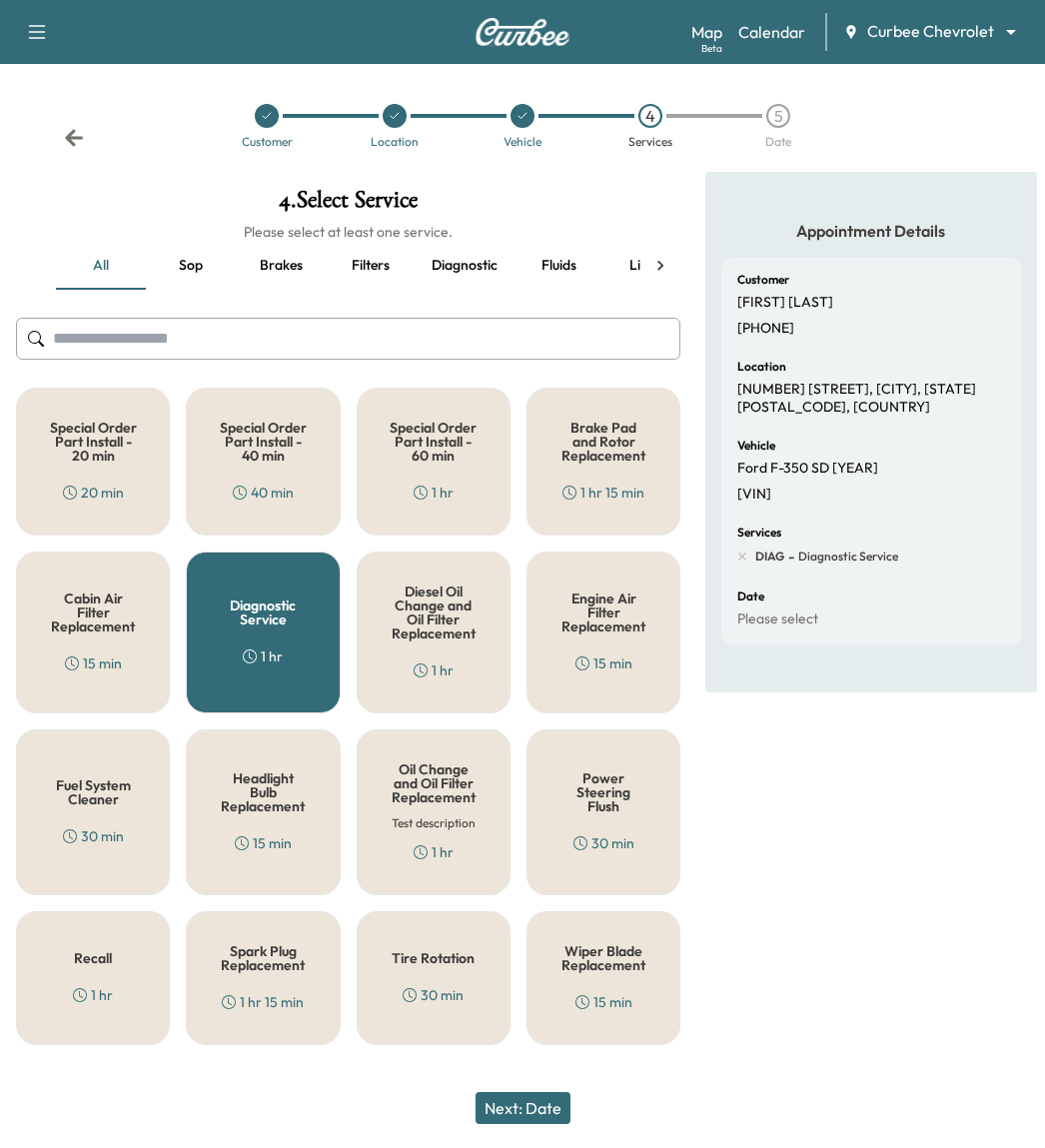 click on "Next: Date" at bounding box center [522, 1108] 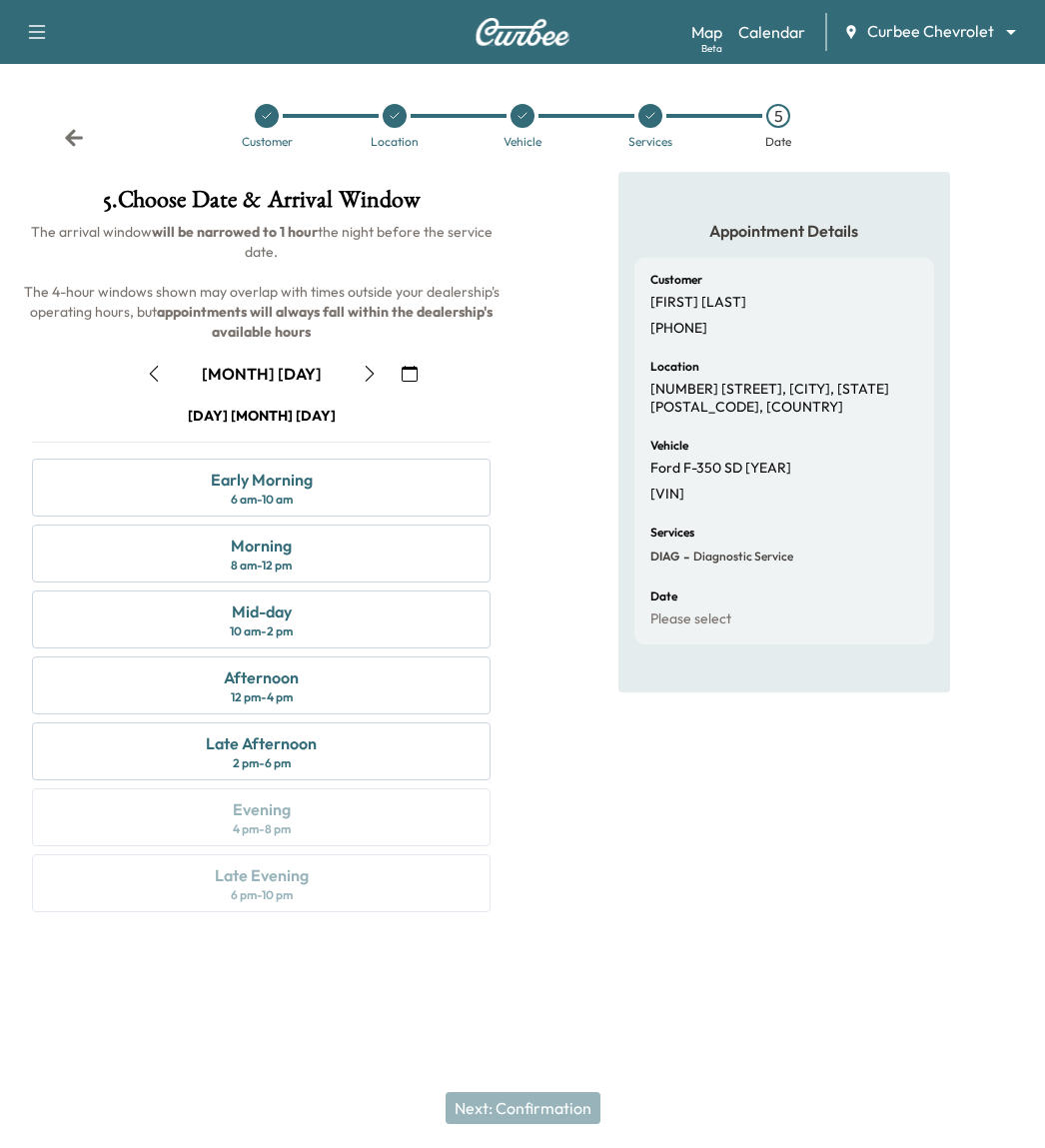 click at bounding box center (154, 374) 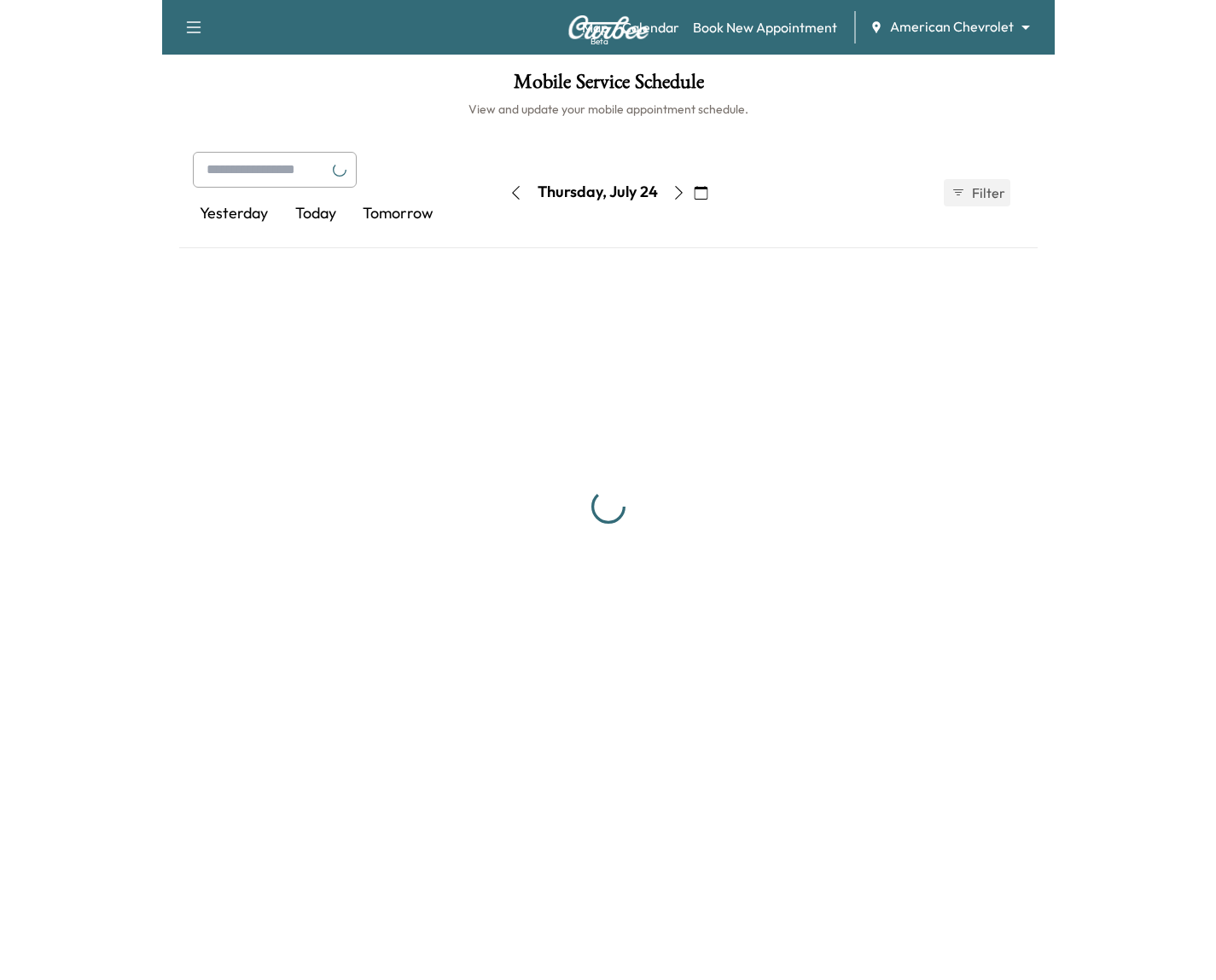 scroll, scrollTop: 0, scrollLeft: 0, axis: both 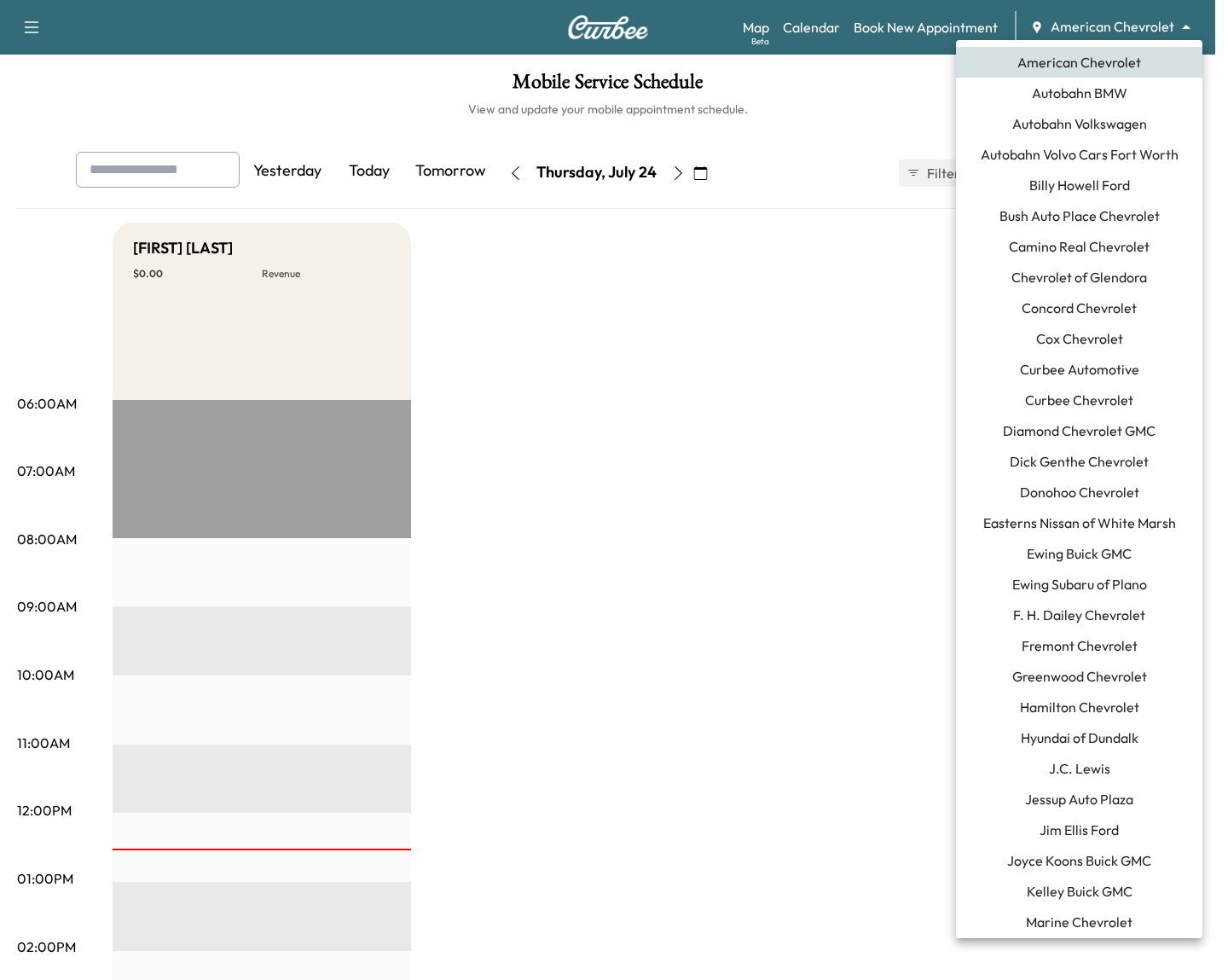 click on "Support Log Out Map Beta Calendar Book New Appointment American Chevrolet ******** ​ Mobile Service Schedule View and update your mobile appointment schedule. Yesterday Today Tomorrow Thursday, July 24 July 2025 S M T W T F S   29   30   1   2   3   4   5   6   7   8   9   10   11   12   13   14   15   16   17   18   19   20   21   22   23   24   25   26   27   28   29   30   31   1 Cancel Done Filter Modify Van Schedule Modify Van Schedule Van Schedule for  Thursday, July 24, 2025 *  Schedule modified Shift Start Shift End Dan of All Trades 8:00 AM * Start 4:00 PM ** Start Inactive Cancel Save & Close 06:00AM 07:00AM 08:00AM 09:00AM 10:00AM 11:00AM 12:00PM 01:00PM 02:00PM 03:00PM 04:00PM 05:00PM 06:00PM 07:00PM 08:00PM 09:00PM 10:00PM Dan of All Trades $ 0.00 Revenue EST Start
American Chevrolet Autobahn BMW Autobahn Volkswagen Autobahn Volvo Cars Fort Worth Billy Howell Ford Bush Auto Place Chevrolet Camino Real Chevrolet Chevrolet of Glendora Concord Chevrolet Cox Chevrolet Curbee Chevrolet" at bounding box center (614, 490) 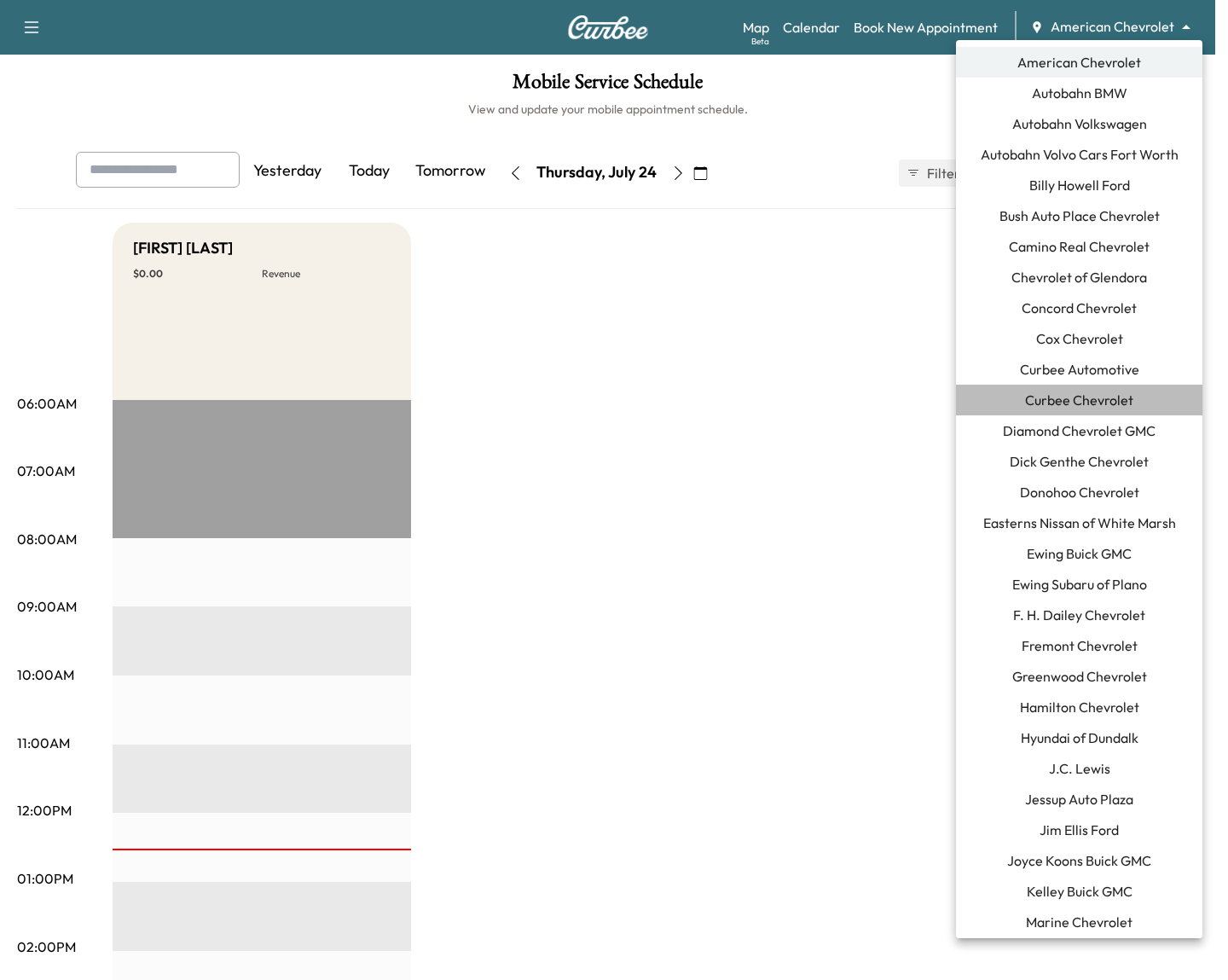 click on "Curbee Chevrolet" at bounding box center (1079, 400) 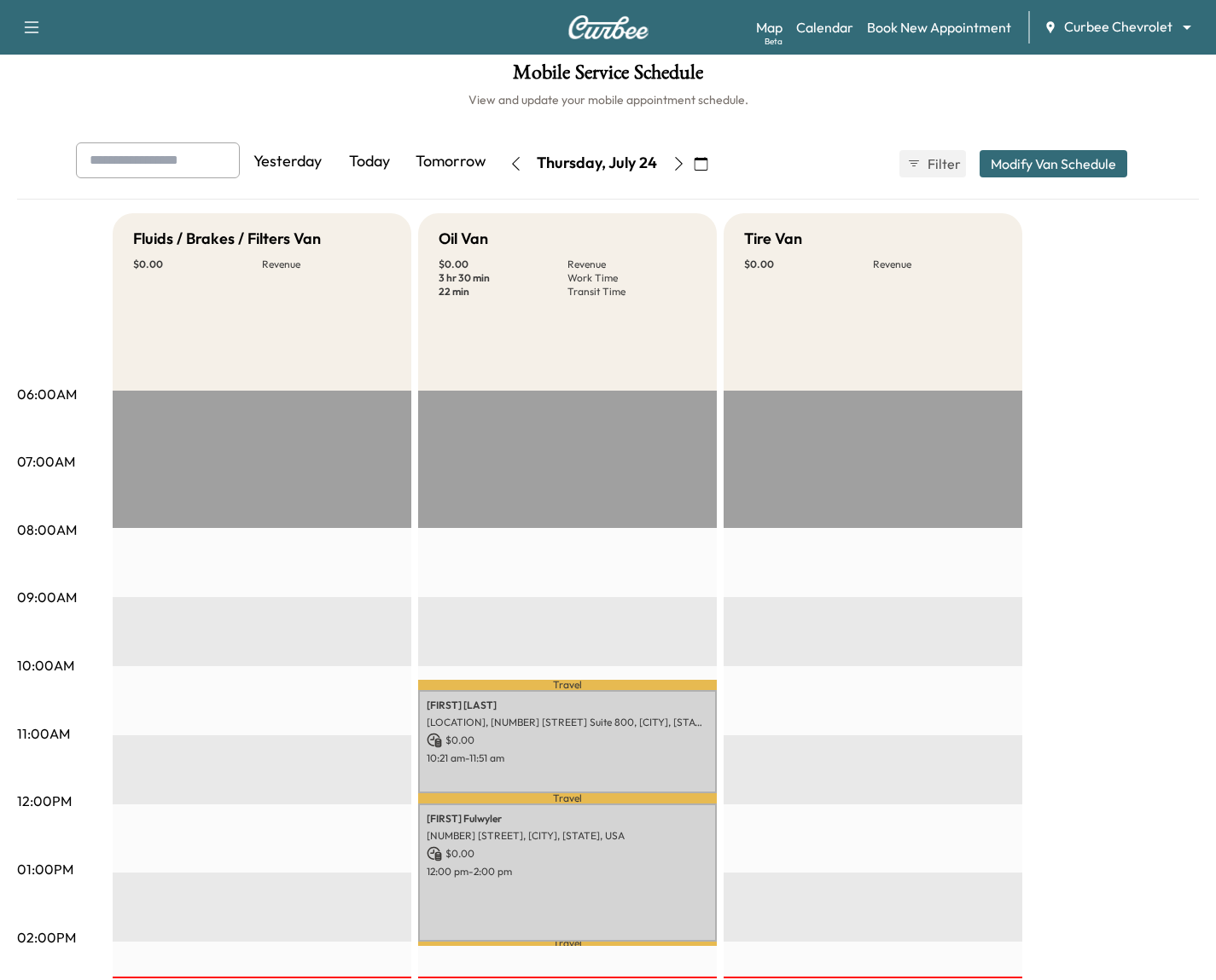 scroll, scrollTop: 8, scrollLeft: 0, axis: vertical 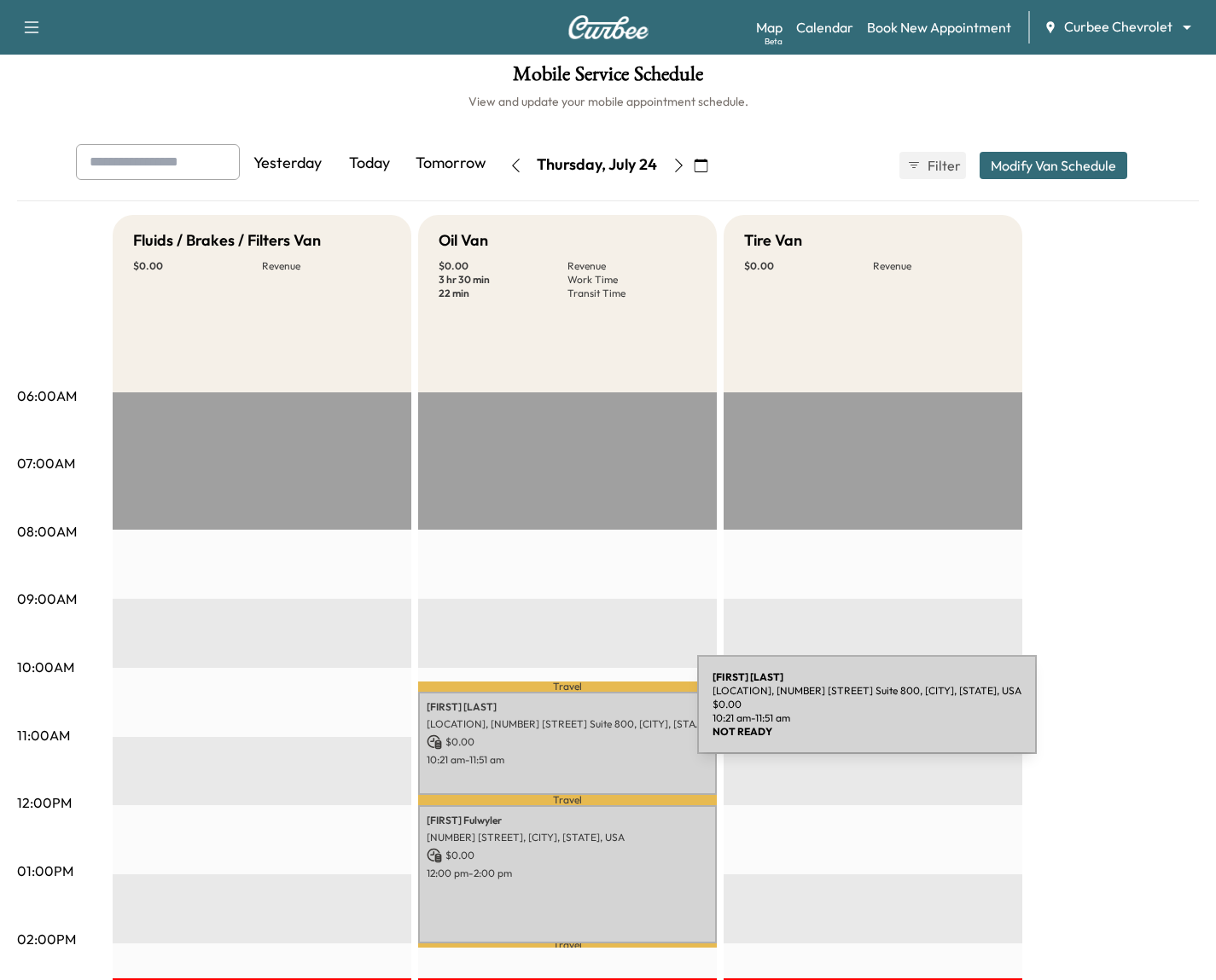click on "[LOCATION], [NUMBER] [STREET] Suite 800, [CITY], [STATE], USA" at bounding box center [567, 724] 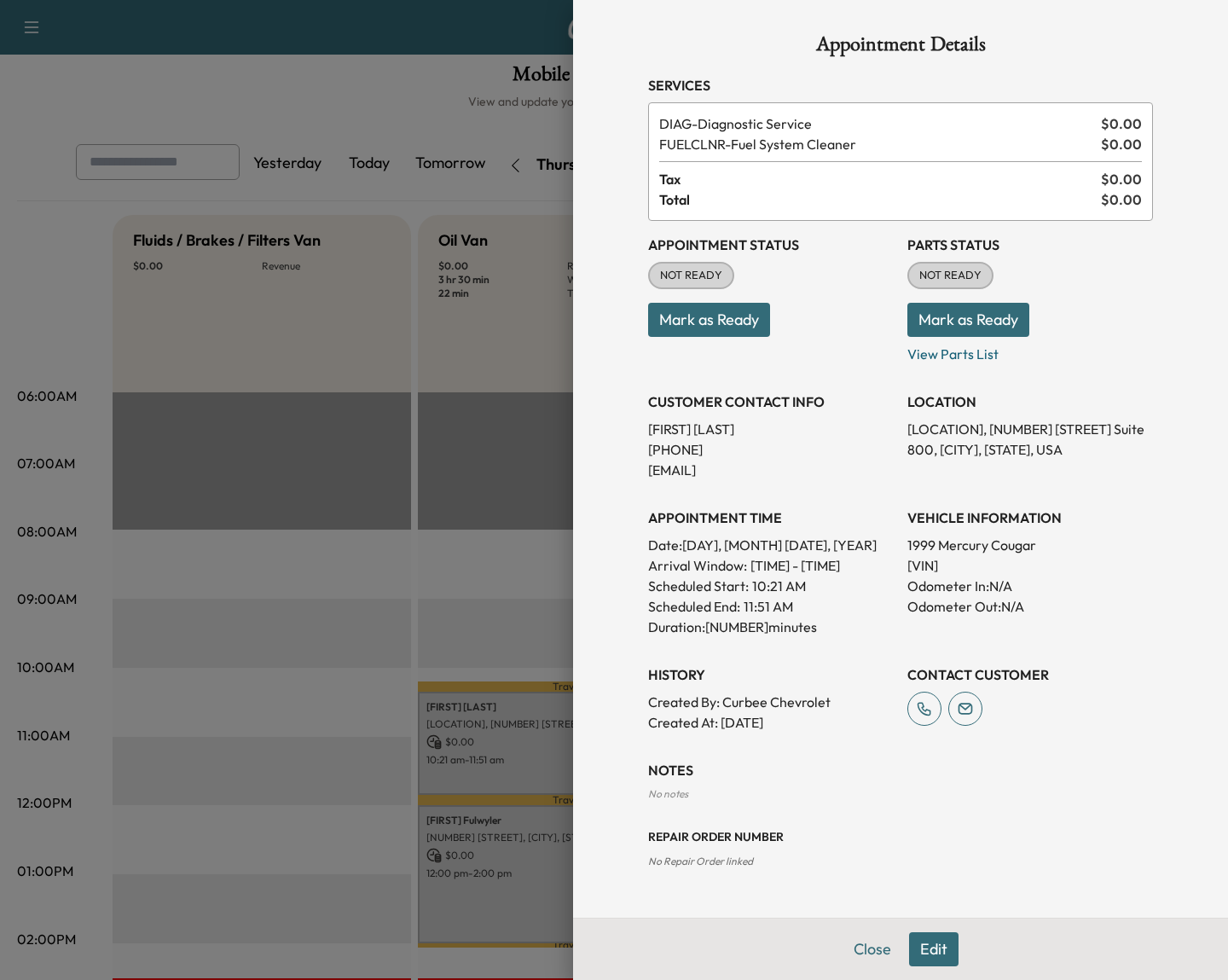 click on "Mark as Ready" at bounding box center (709, 320) 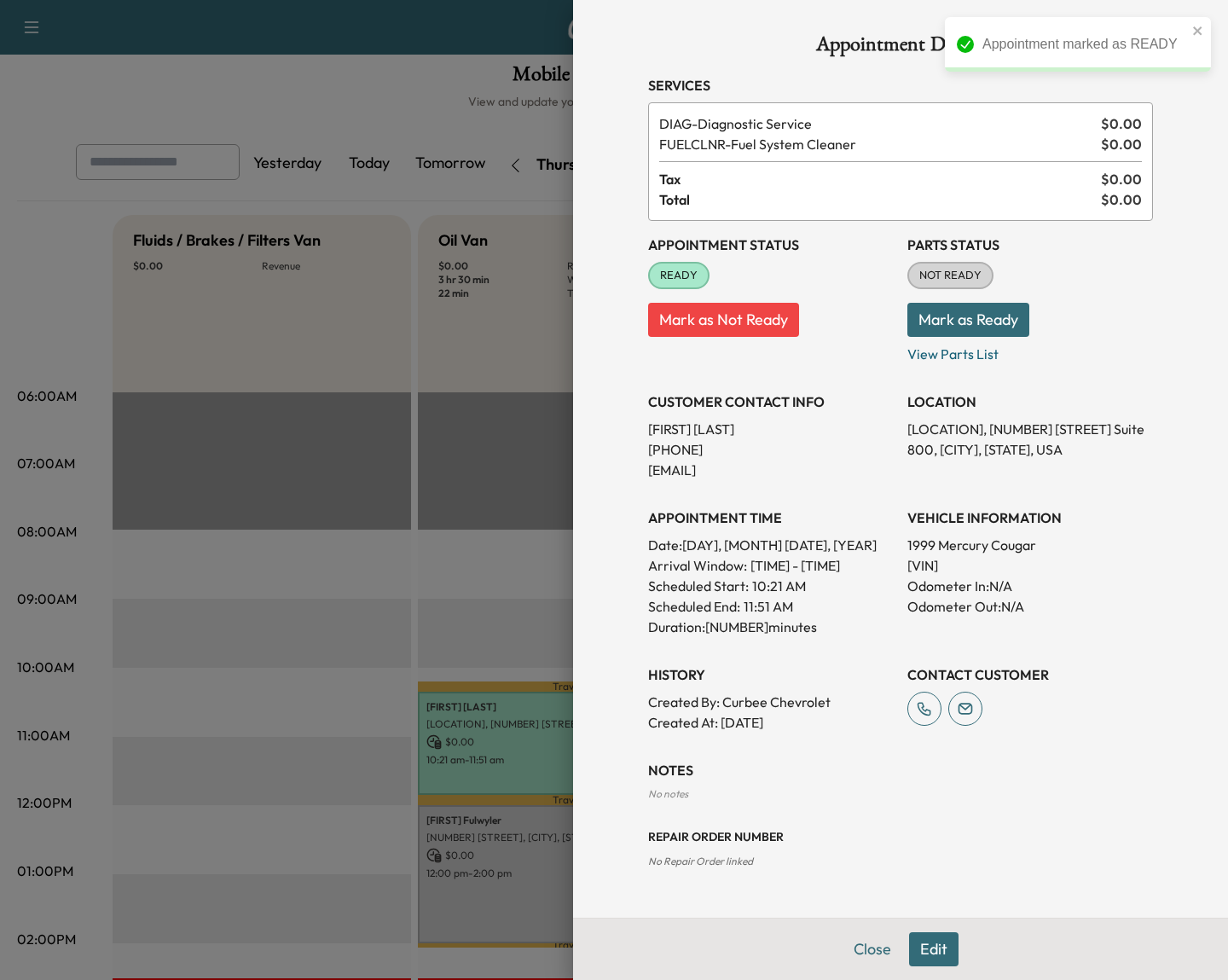 click at bounding box center (614, 490) 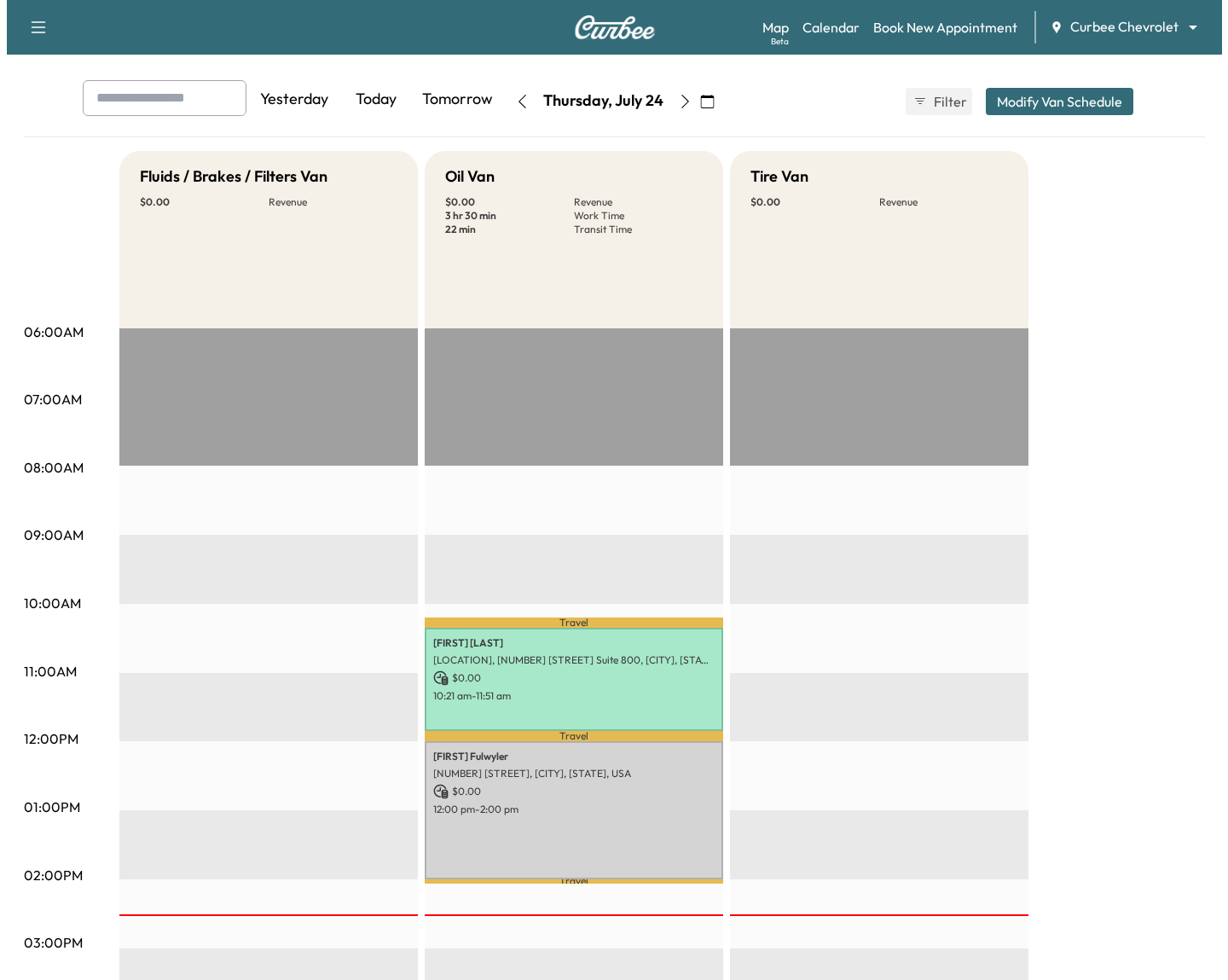 scroll, scrollTop: 0, scrollLeft: 0, axis: both 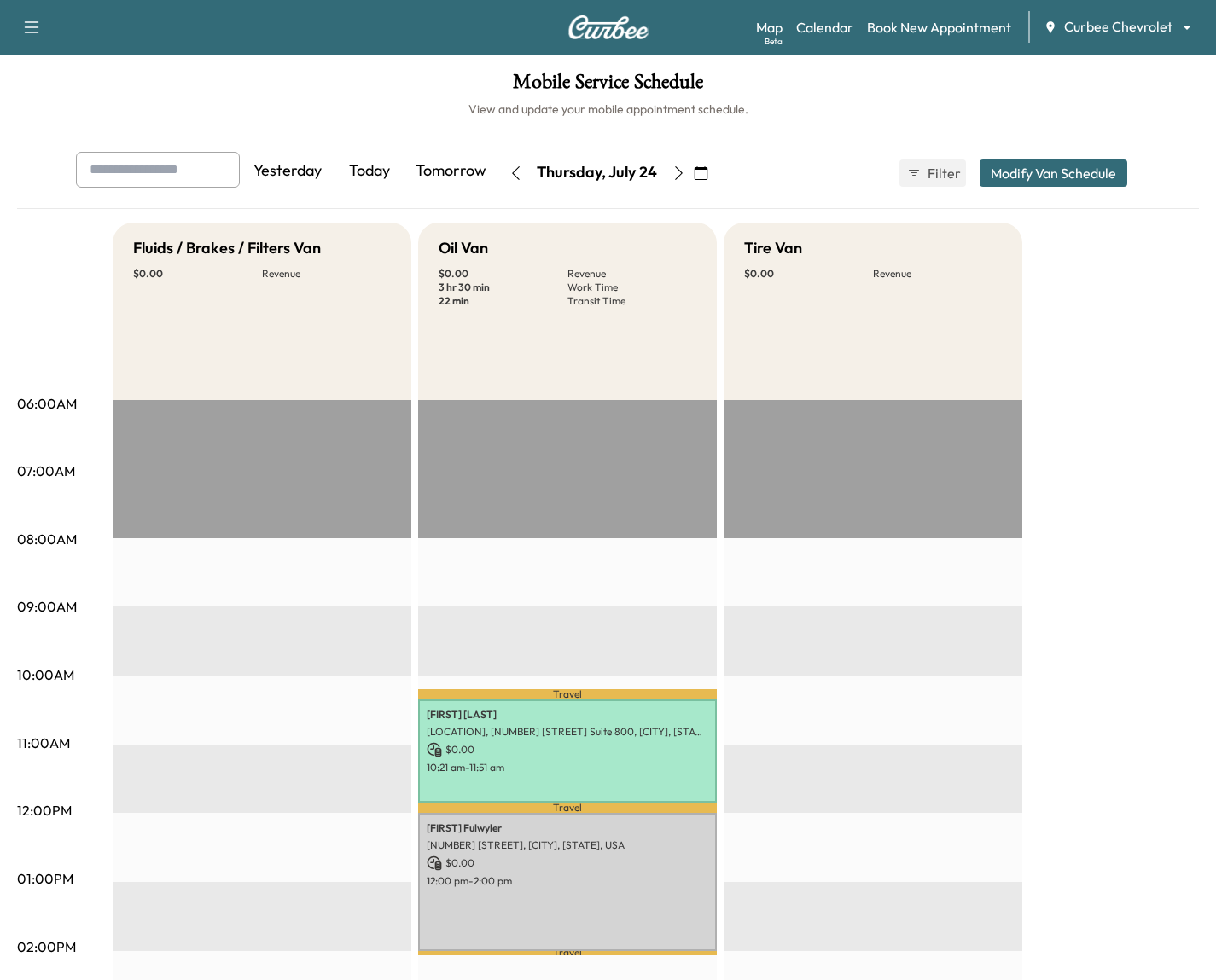 click on "Modify Van Schedule" at bounding box center (1053, 173) 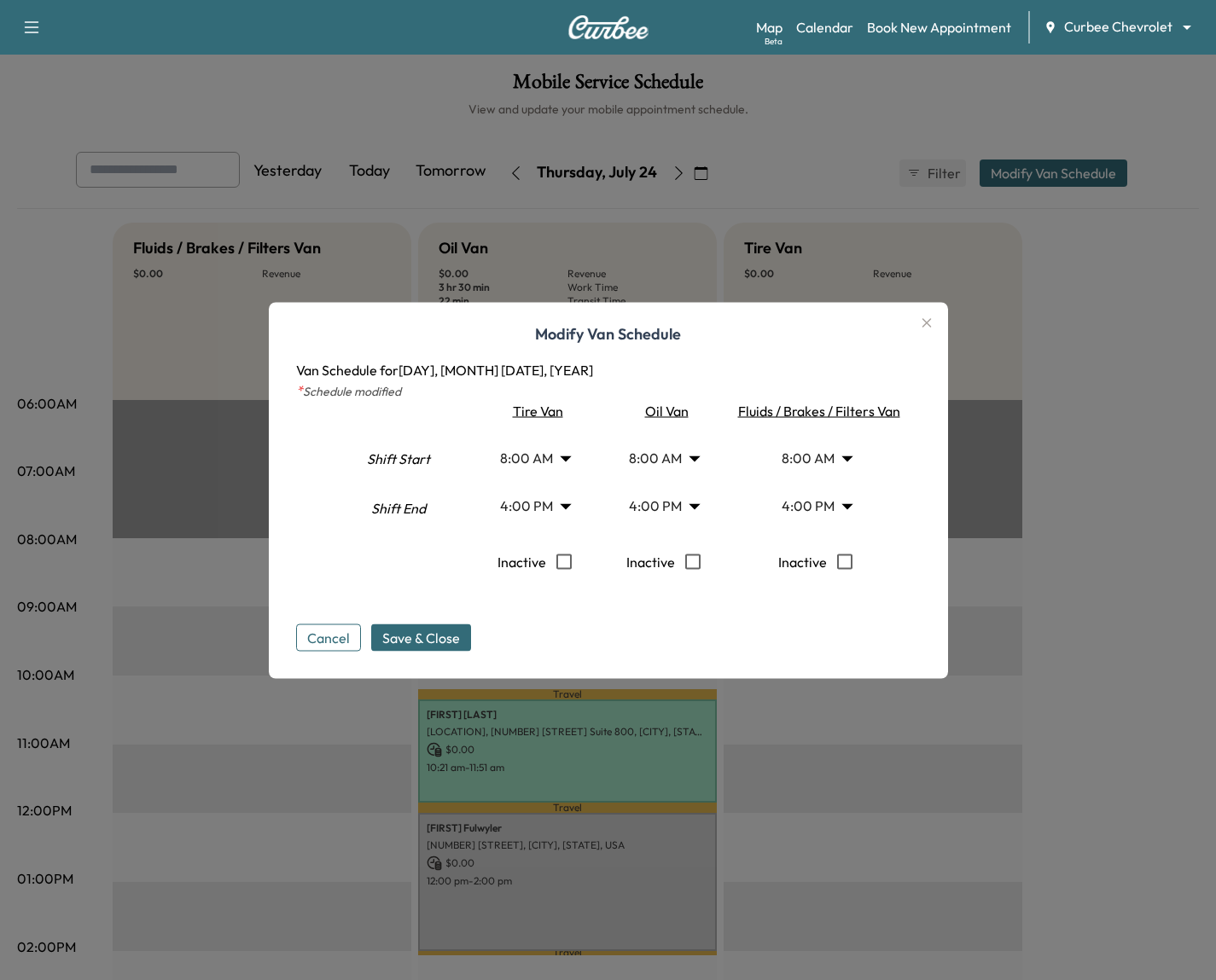 click on "3 hr [NUMBER] min Transit Time Travel [FIRST]   [LAST]   $ 0.00 [TIME]" at bounding box center [608, 490] 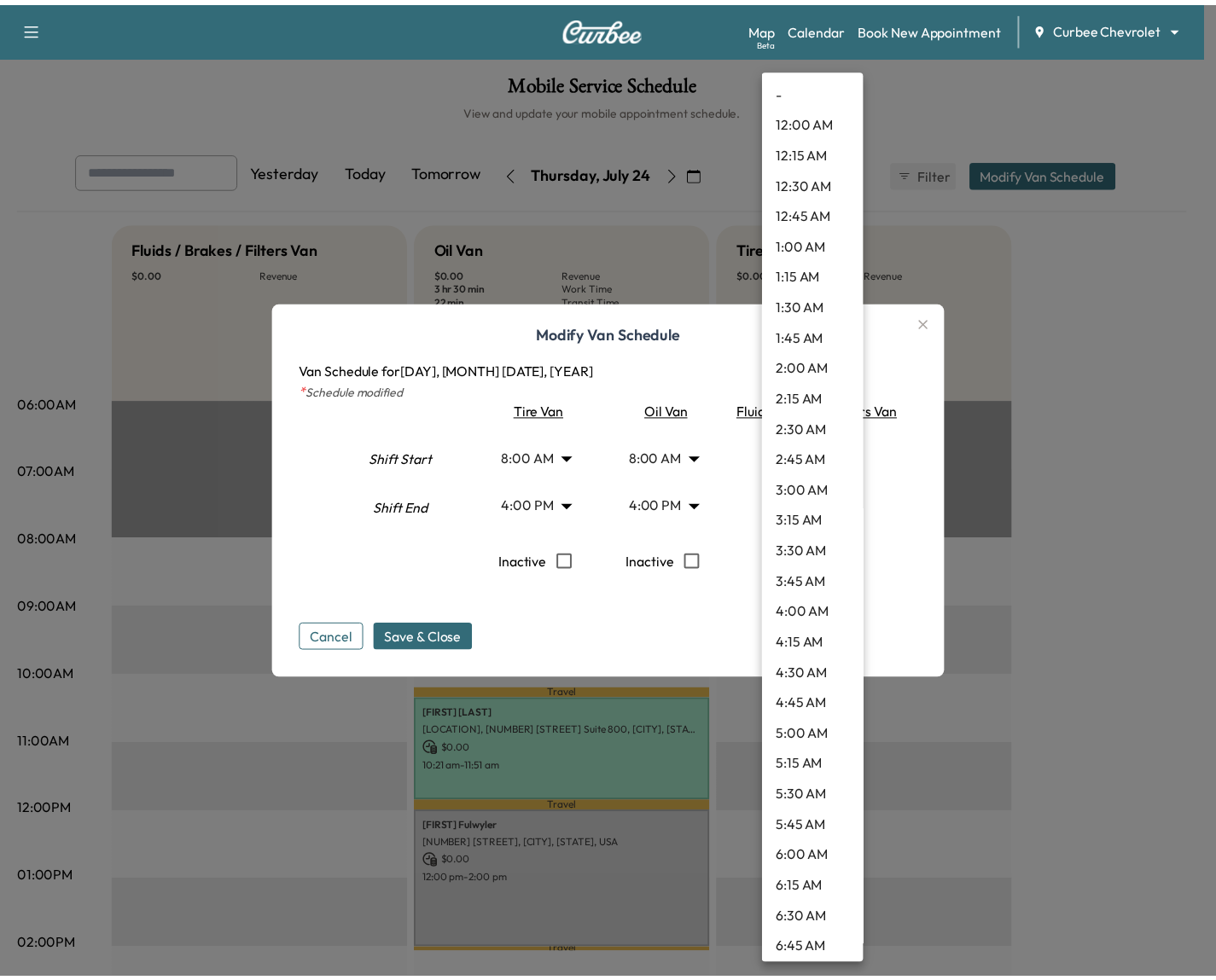 scroll, scrollTop: 1569, scrollLeft: 0, axis: vertical 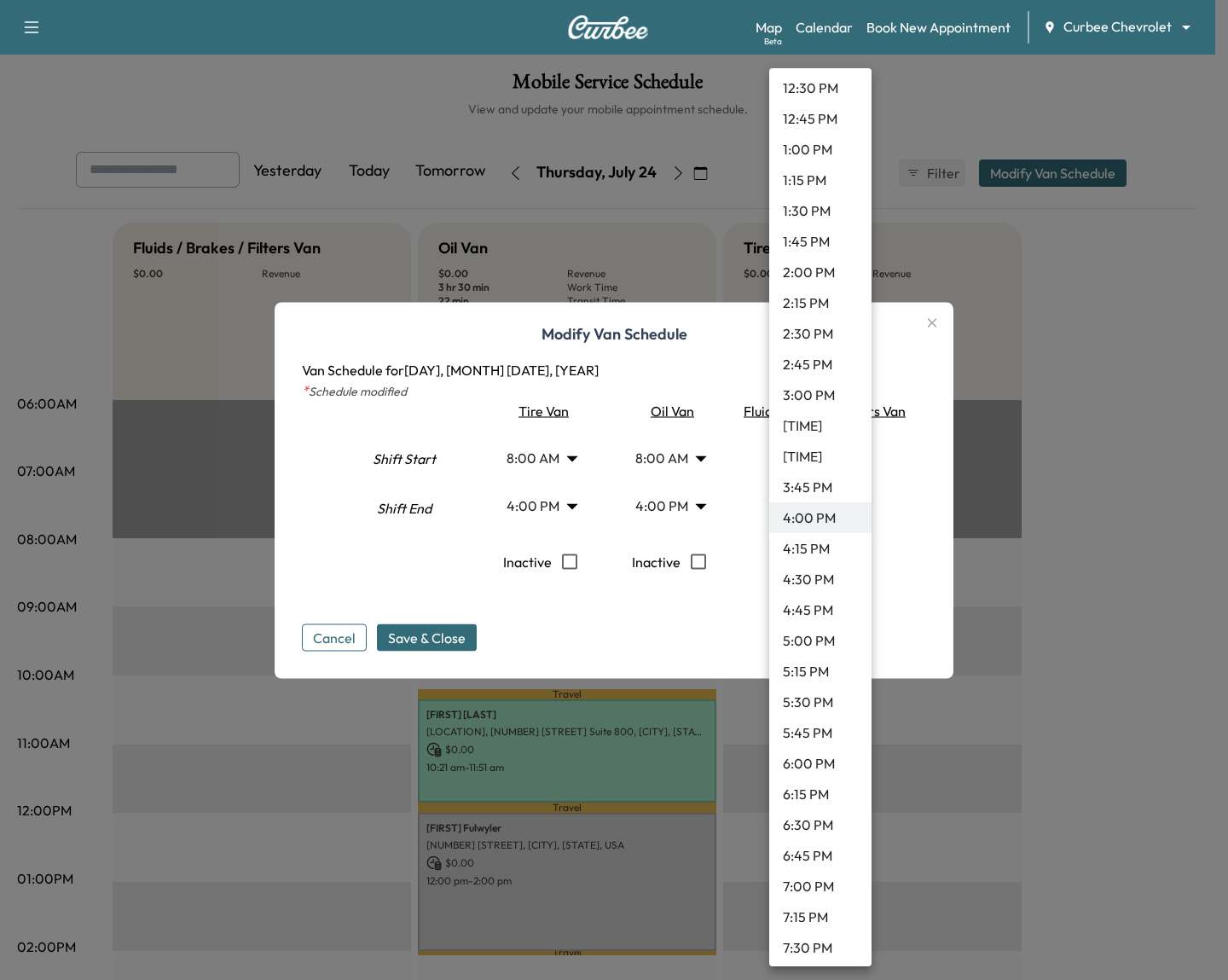 click on "7:00 PM" at bounding box center (820, 886) 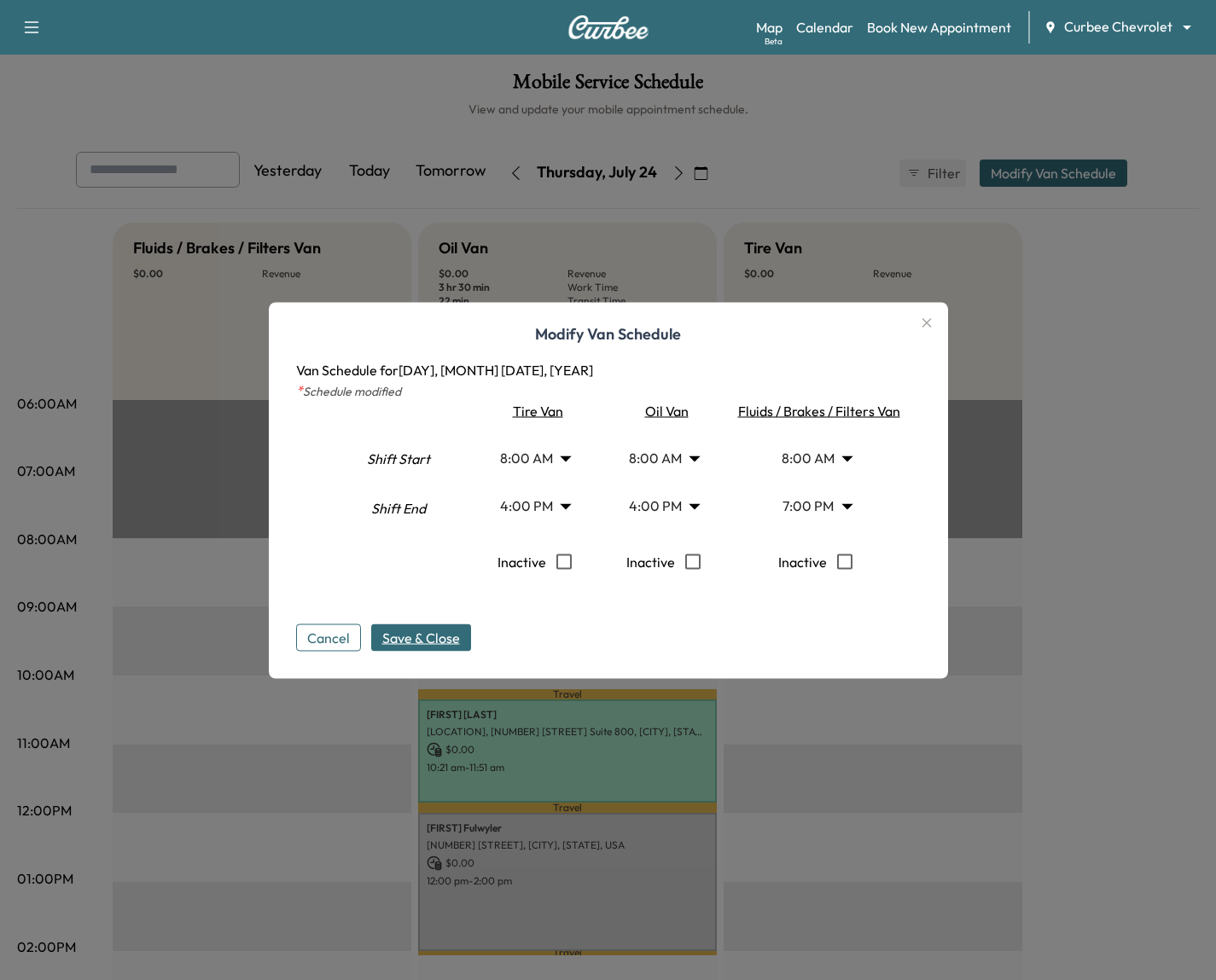 click on "Save & Close" at bounding box center [421, 637] 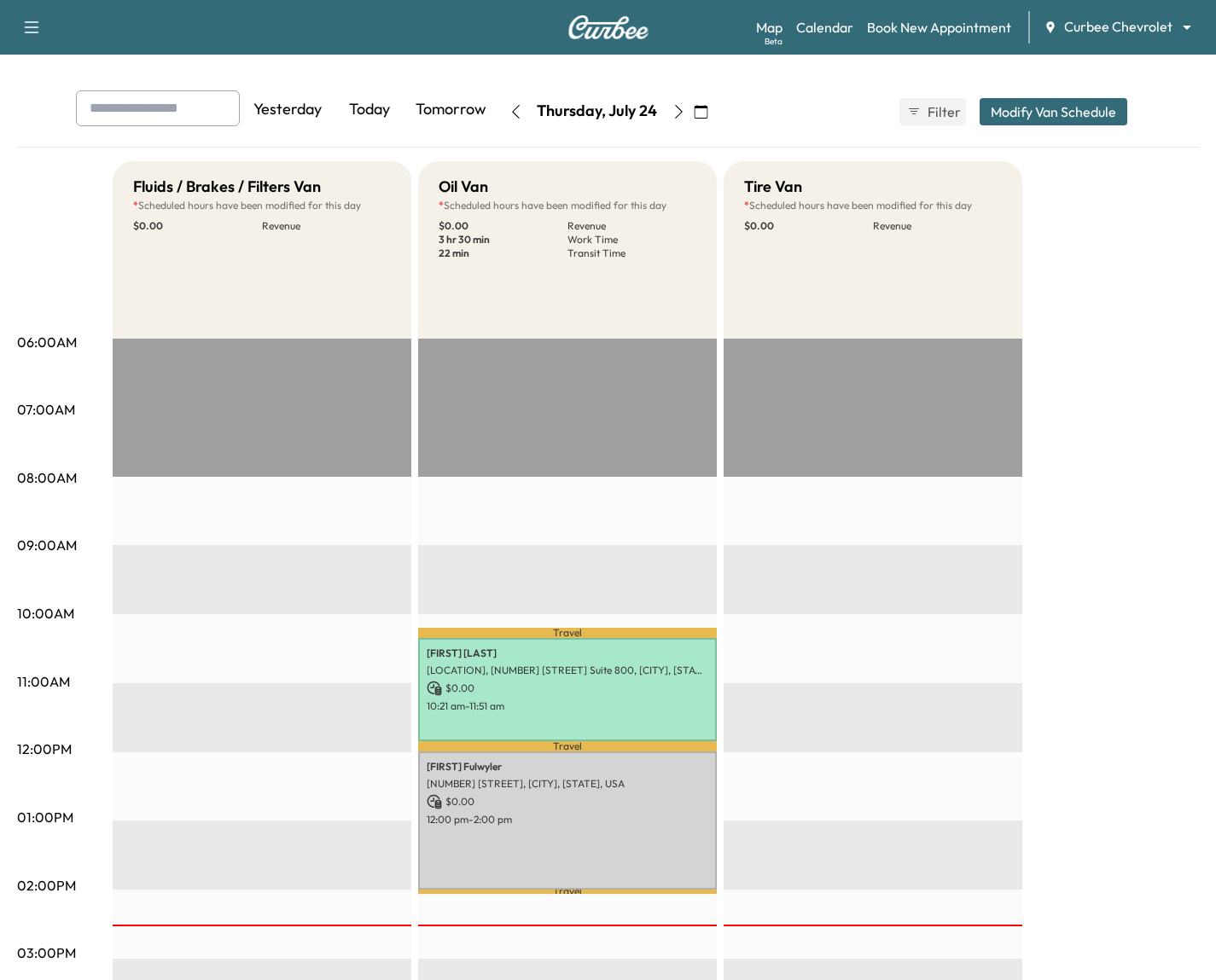 scroll, scrollTop: 61, scrollLeft: 0, axis: vertical 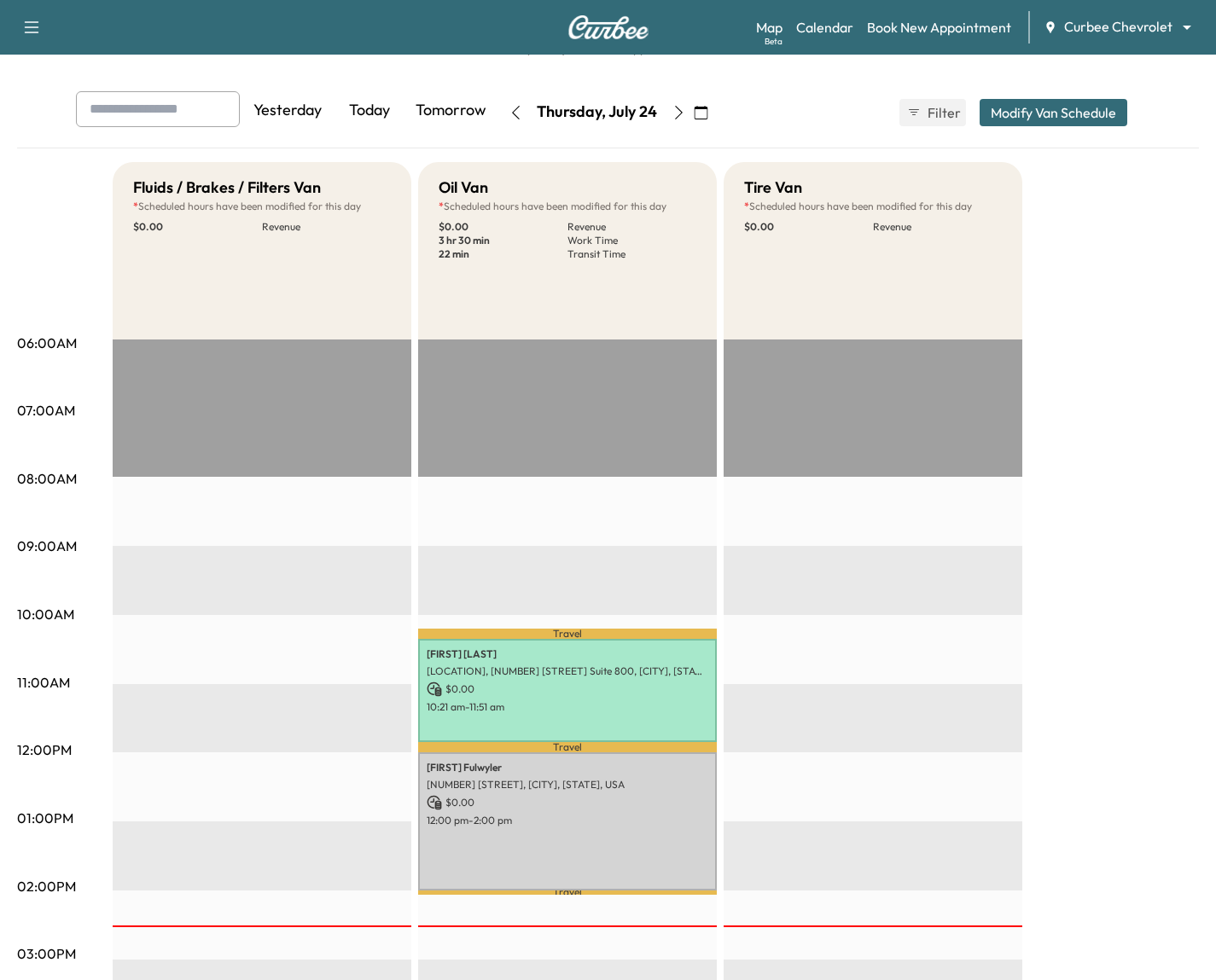 click 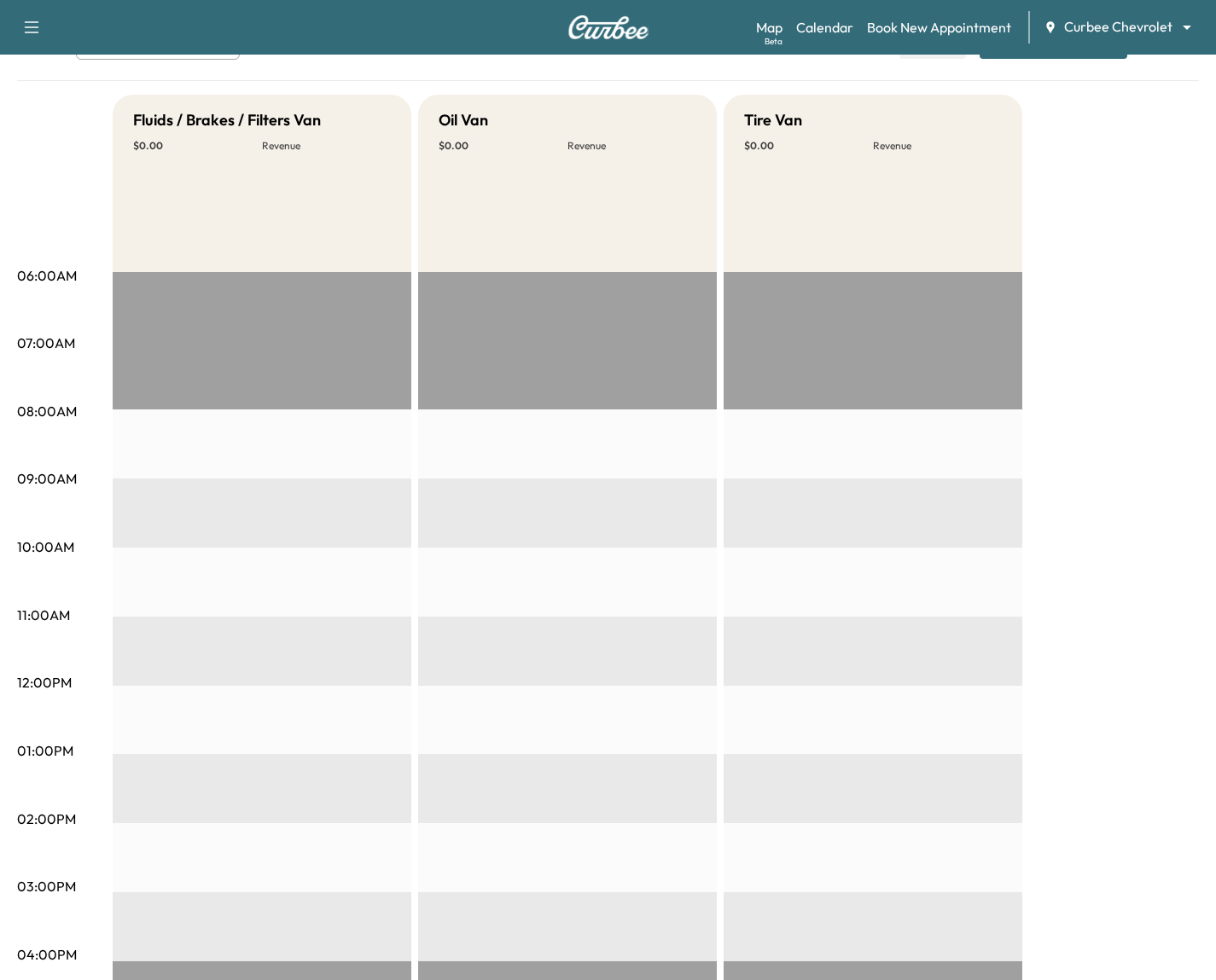 scroll, scrollTop: 0, scrollLeft: 0, axis: both 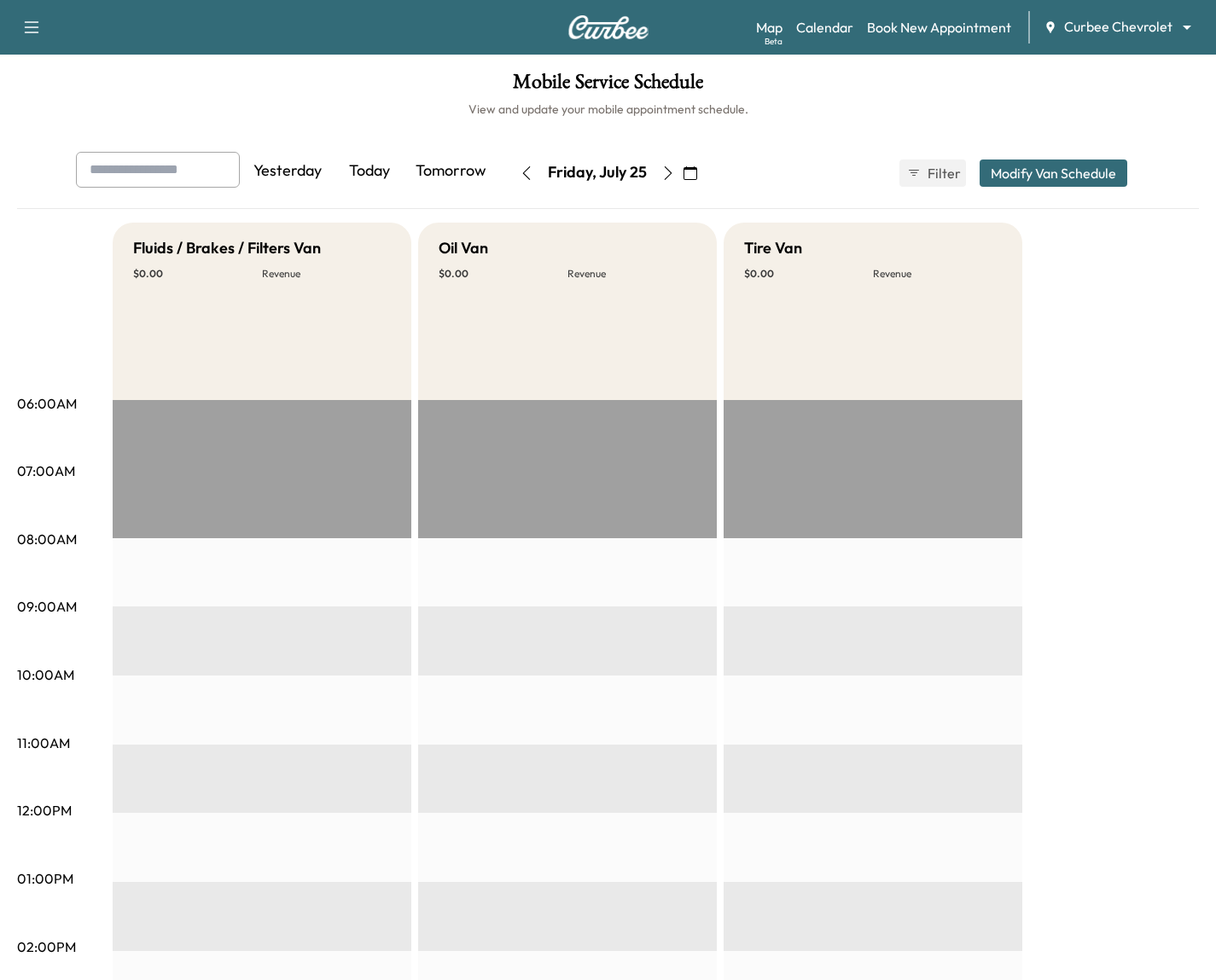 click at bounding box center [527, 173] 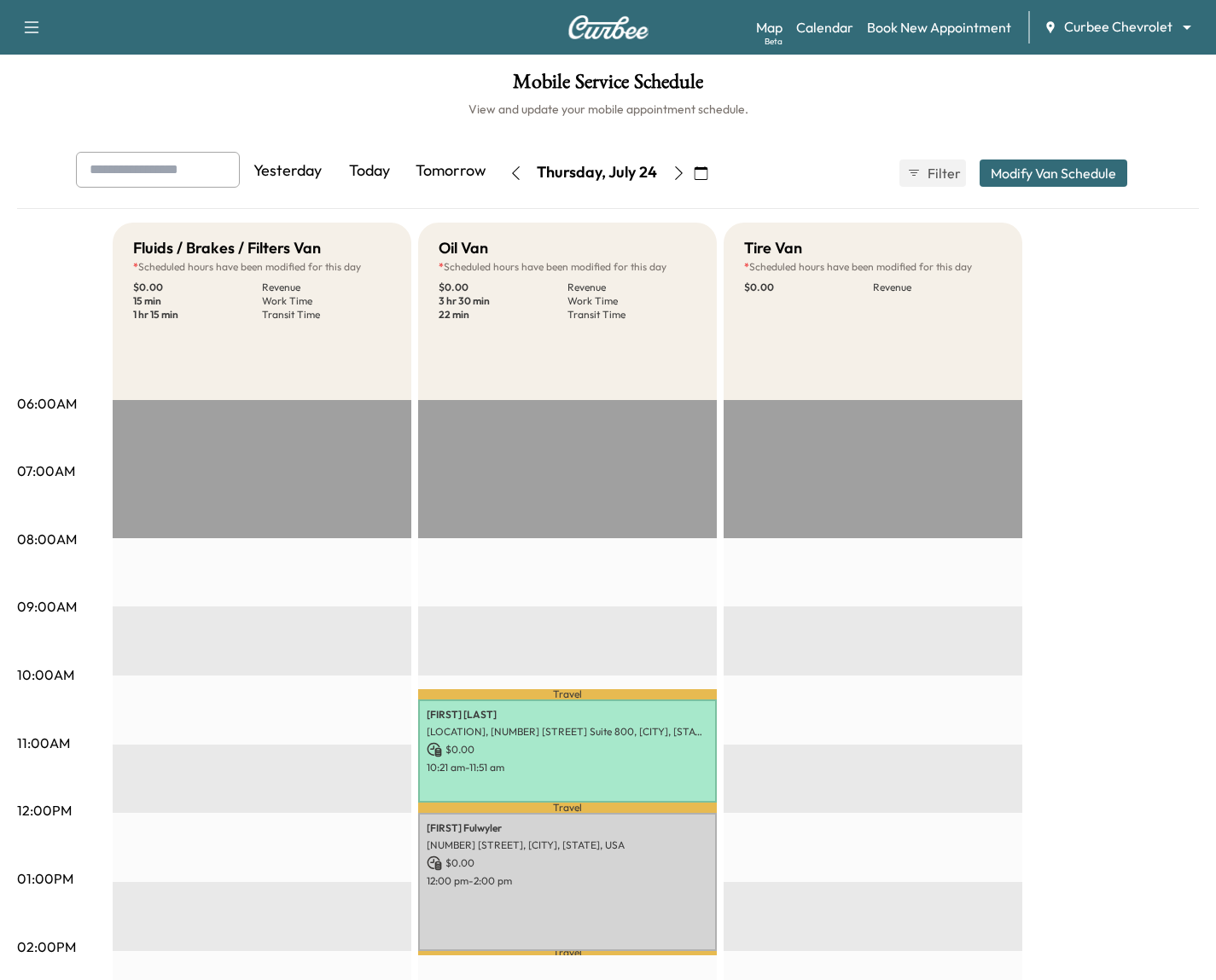 click on "Modify Van Schedule" at bounding box center [1053, 173] 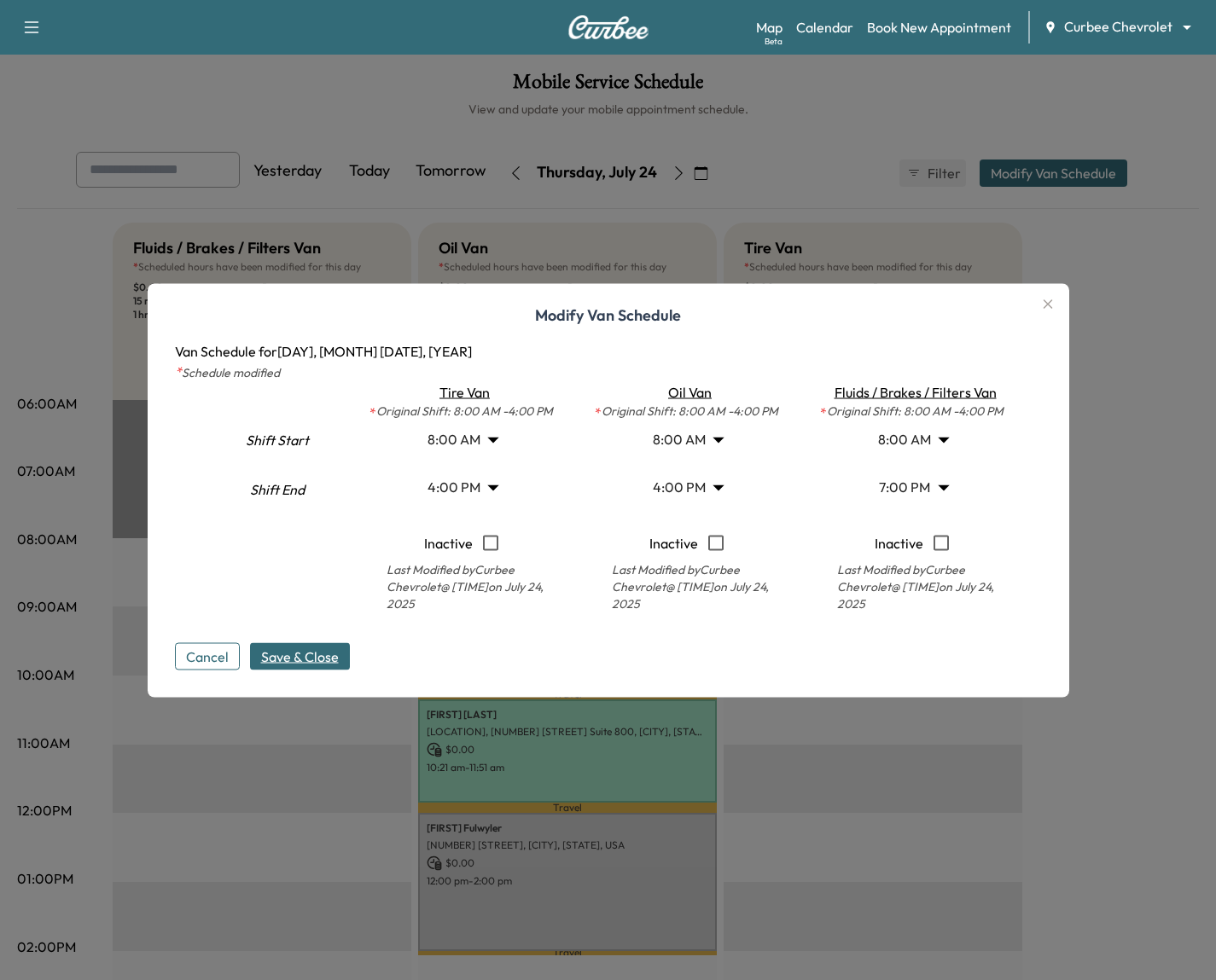 click 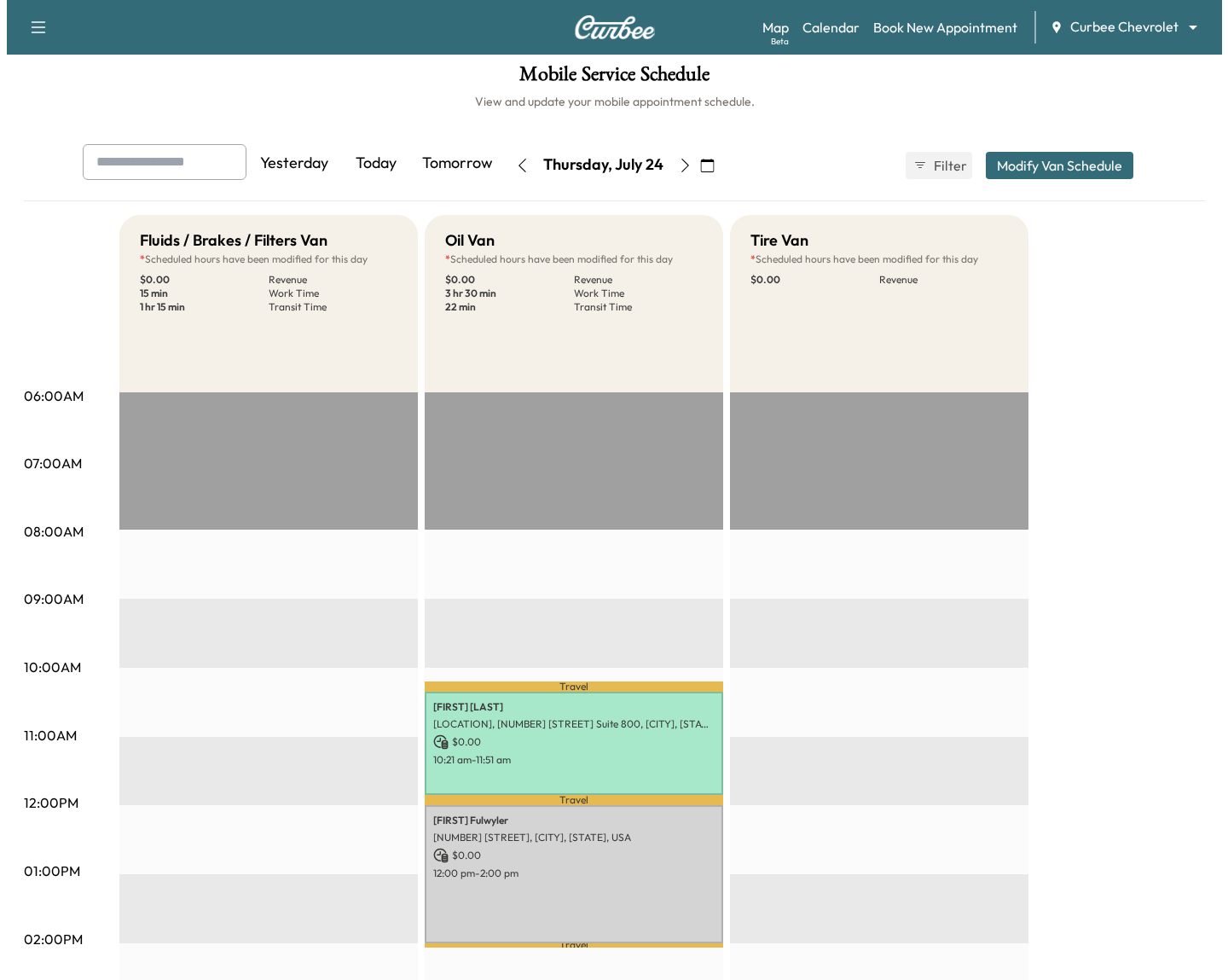 scroll, scrollTop: 0, scrollLeft: 0, axis: both 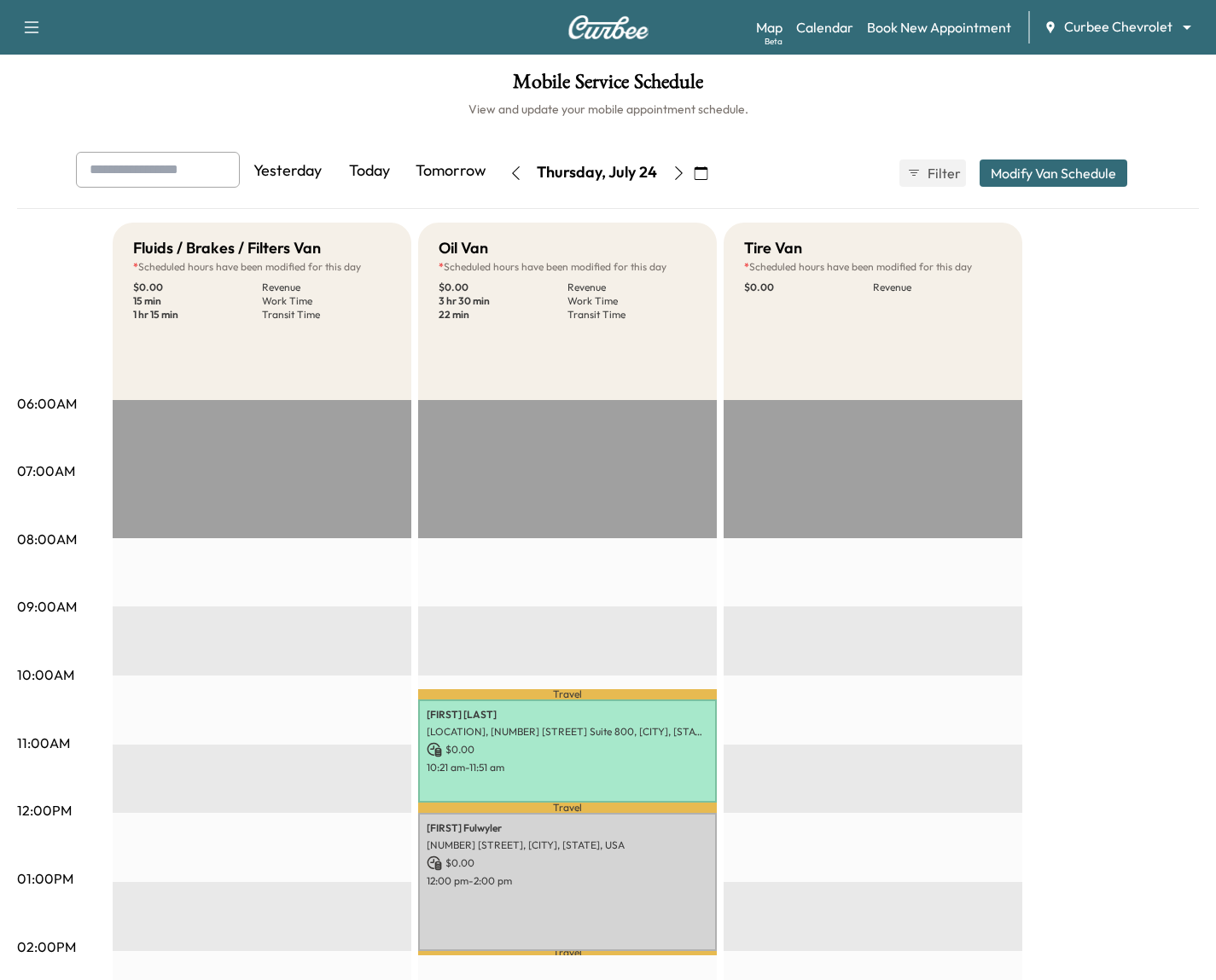 click on "Support Log Out Map Beta Calendar Book New Appointment [BRAND] ******** ​ Mobile Service Schedule View and update your mobile appointment schedule. Yesterday Today Tomorrow [DAY], [MONTH] [DATE] [MONTH] [YEAR] S M T W T F S   29   30   1   2   3   4   5   6   7   8   9   10   11   12   13   14   15   16   17   18   19   20   21   22   23   24   25   26   27   28   29   30   31   1 Cancel Done Filter Modify Van Schedule Modify Van Schedule Van Schedule for  [DAY], [MONTH] [DATE], [YEAR] *  Schedule modified Shift Start Shift End Tire Van *  Original Shift:   [TIME]   -  [TIME] [TIME] * Start [TIME] ** Start Inactive Last Modified by  [BRAND]  @   [TIME]  on [MONTH] [DATE], [YEAR] Oil Van *  Original Shift:   [TIME]   -  [TIME] [TIME] * Start [TIME] ** Start Inactive Last Modified by  [BRAND]  @   [TIME]  on [MONTH] [DATE], [YEAR] Fluids / Brakes / Filters Van *  Original Shift:   [TIME]   -  [TIME] [TIME] * Start [TIME] ** Start Inactive Last Modified by  [BRAND]  @   [TIME] Cancel *" at bounding box center (608, 490) 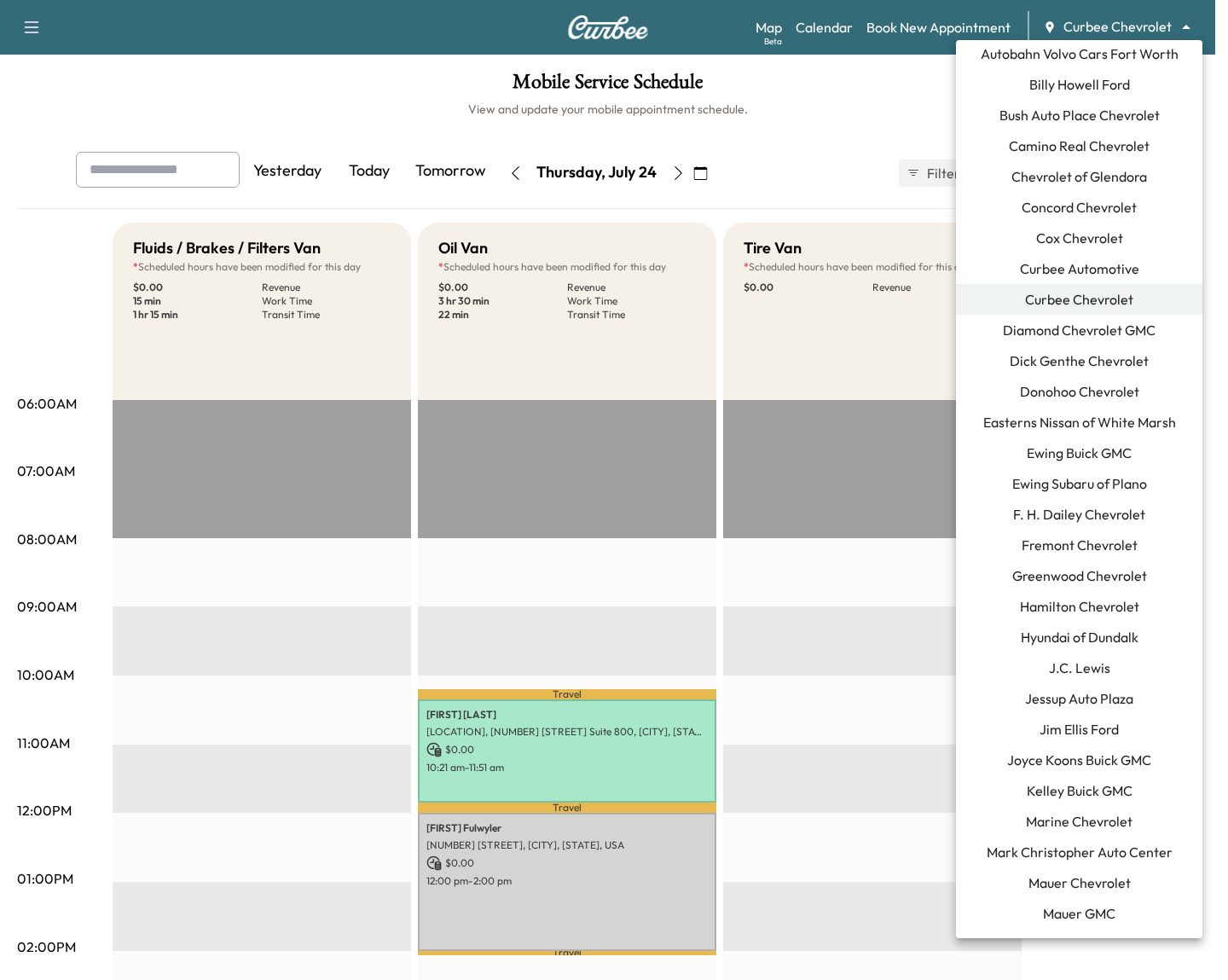 scroll, scrollTop: 164, scrollLeft: 0, axis: vertical 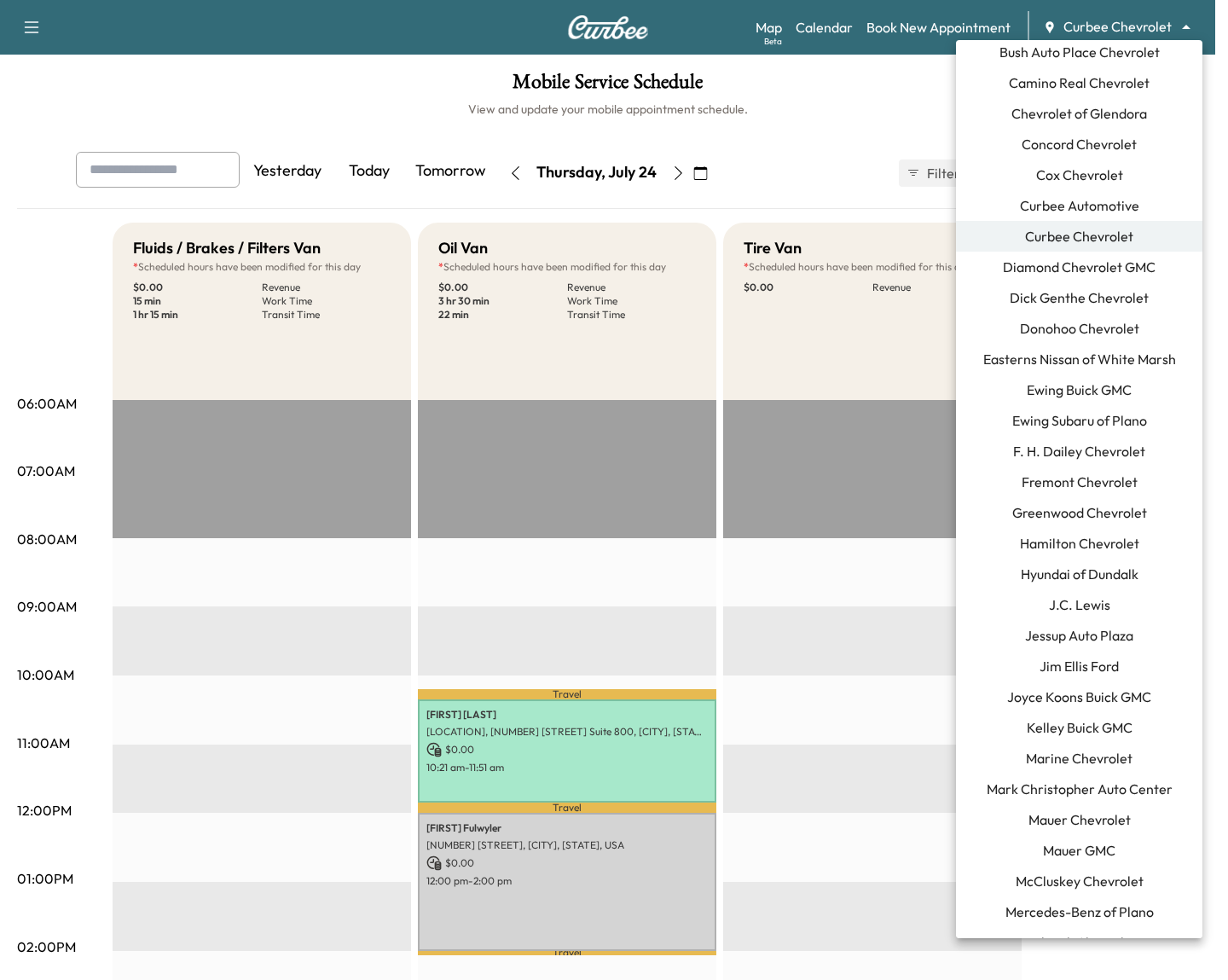 click on "Joyce Koons Buick GMC" at bounding box center [1079, 697] 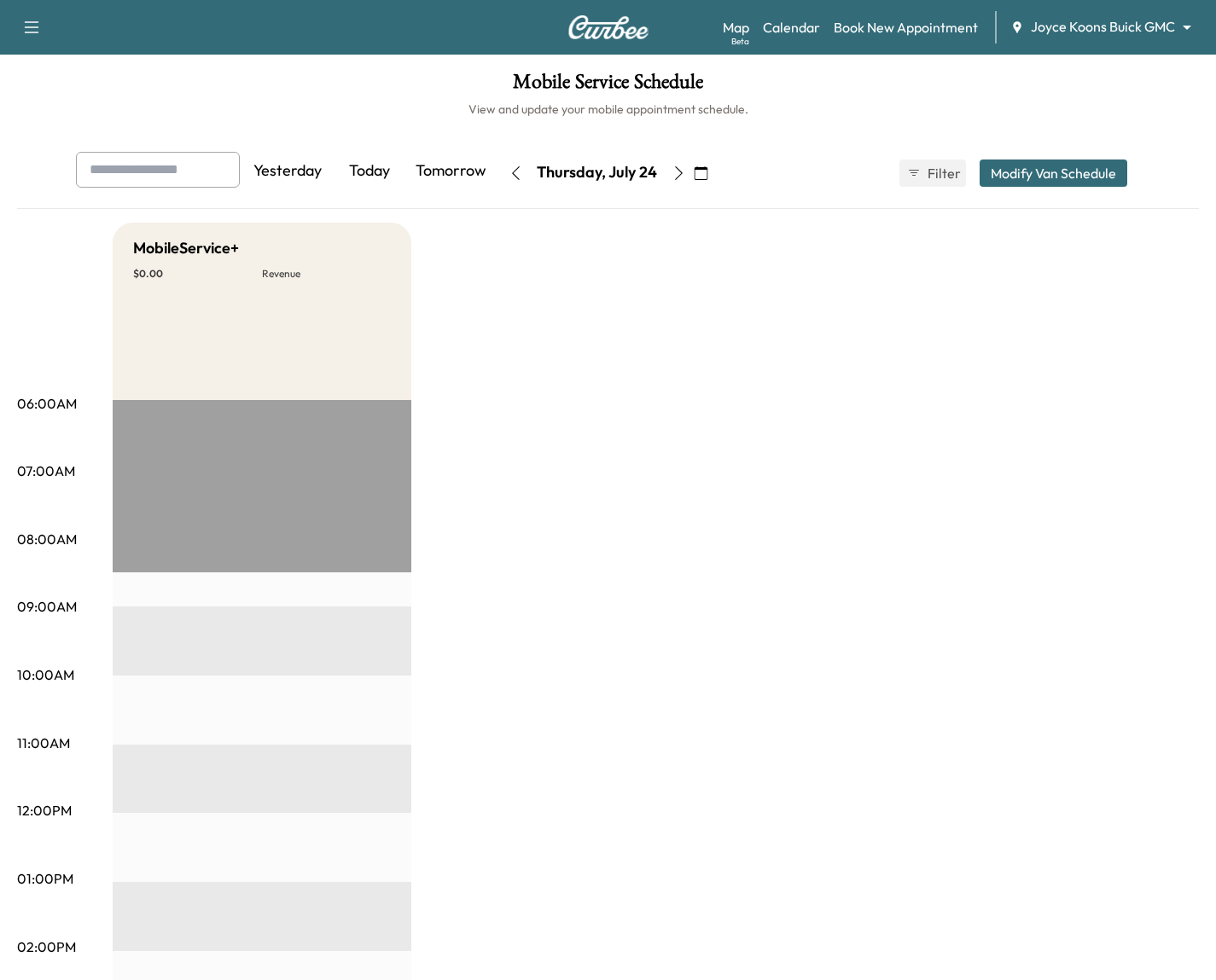 click on "Support Log Out Map Beta Calendar Book New Appointment [BRAND] ******** ​ Mobile Service Schedule View and update your mobile appointment schedule. Yesterday Today Tomorrow [DAY], [MONTH] [DATE] [MONTH] [YEAR] S M T W T F S   29   30   1   2   3   4   5   6   7   8   9   10   11   12   13   14   15   16   17   18   19   20   21   22   23   24   25   26   27   28   29   30   31   1 Cancel Done Filter Modify Van Schedule Modify Van Schedule Van Schedule for  [DAY], [MONTH] [DATE], [YEAR] *  Schedule modified Shift Start Shift End MobileService+  [TIME] *** Start [TIME] ** Start Inactive Cancel Save & Close [TIME] [TIME] [TIME] [TIME] [TIME] [TIME] [TIME] [TIME] [TIME] [TIME] [TIME] [TIME] [TIME] [TIME] [TIME] [TIME] [TIME] [TIME] [TIME] MobileService+  $ 0.00 Revenue EST Start" at bounding box center [608, 490] 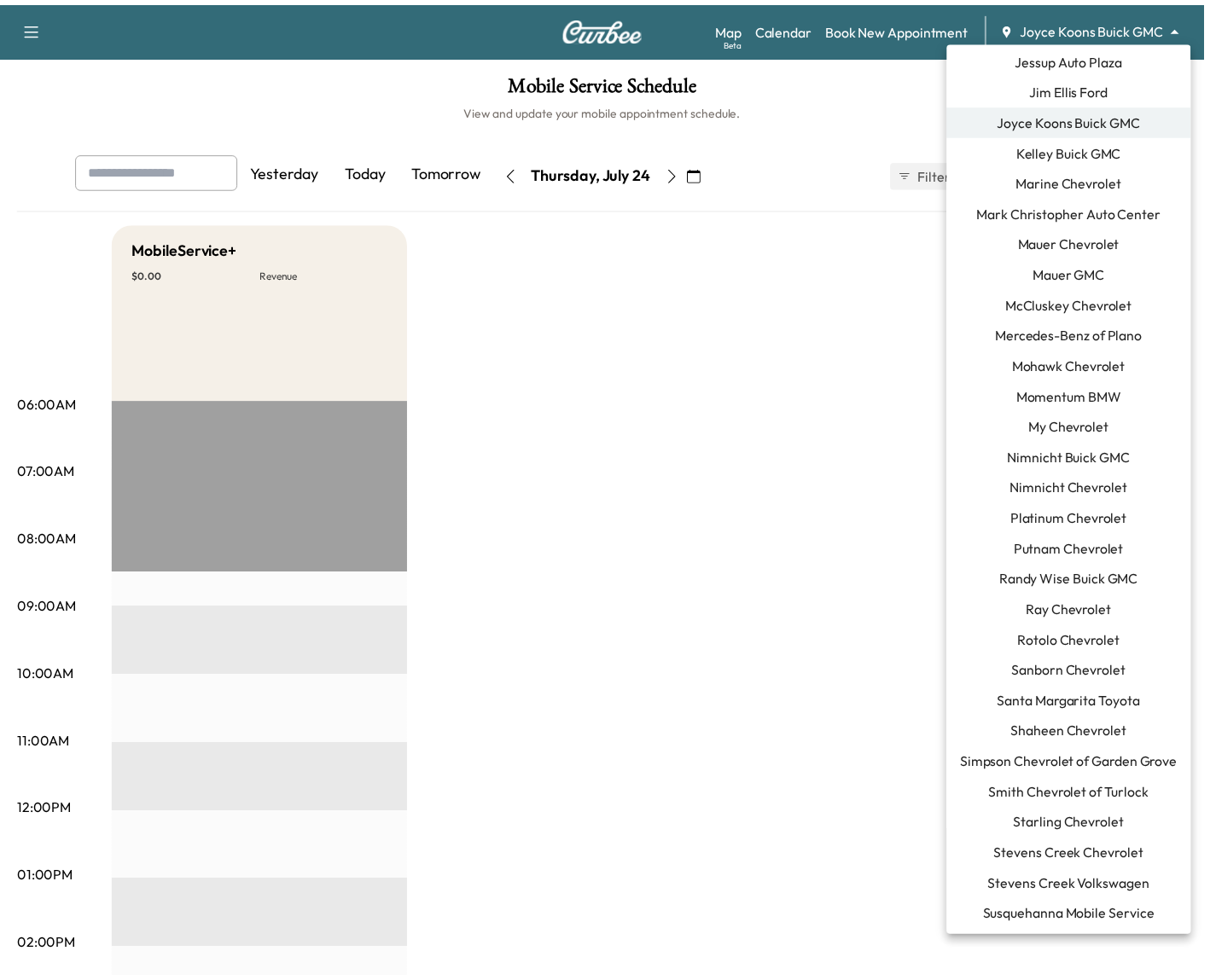 scroll, scrollTop: 835, scrollLeft: 0, axis: vertical 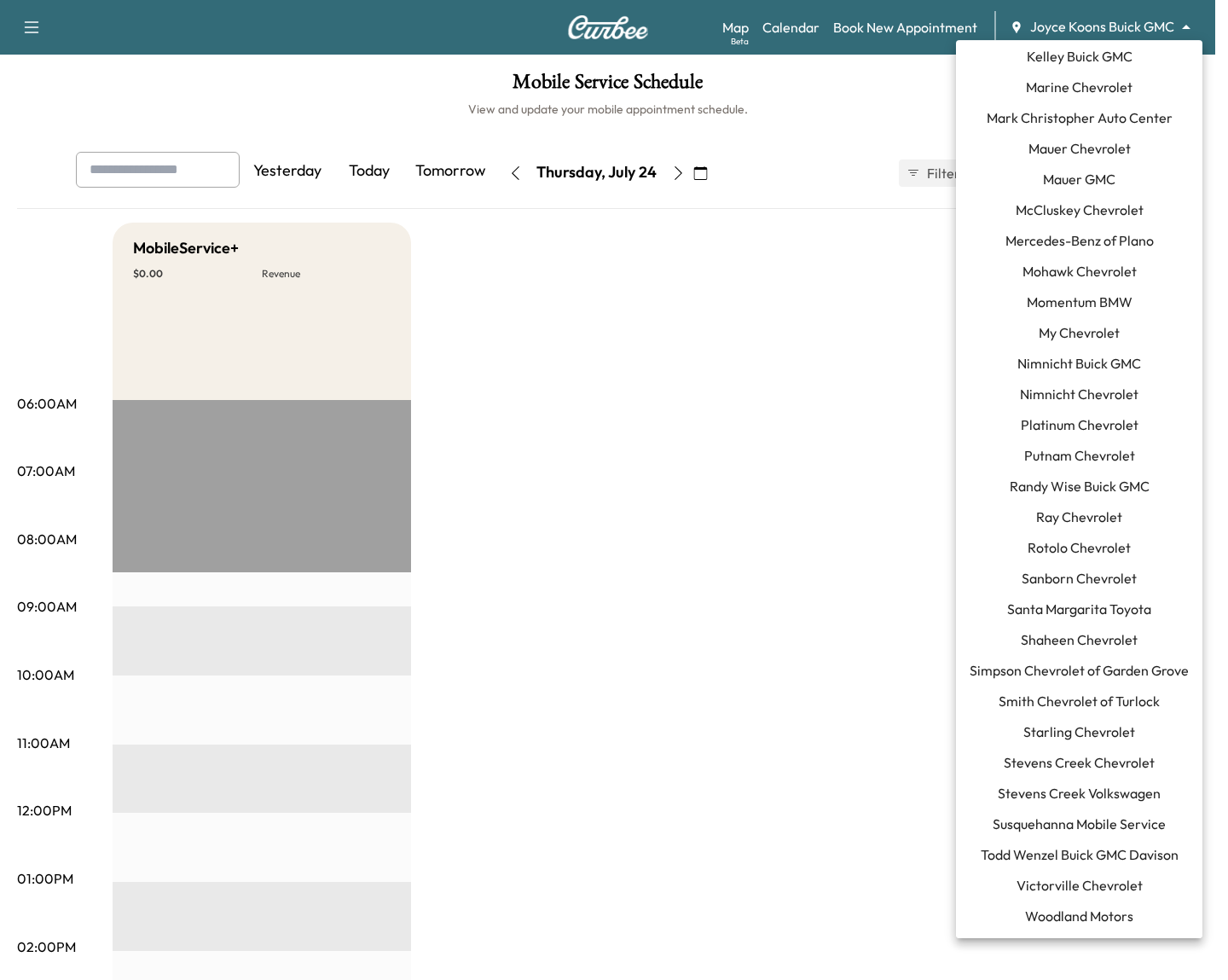 click on "Susquehanna Mobile Service" at bounding box center [1079, 824] 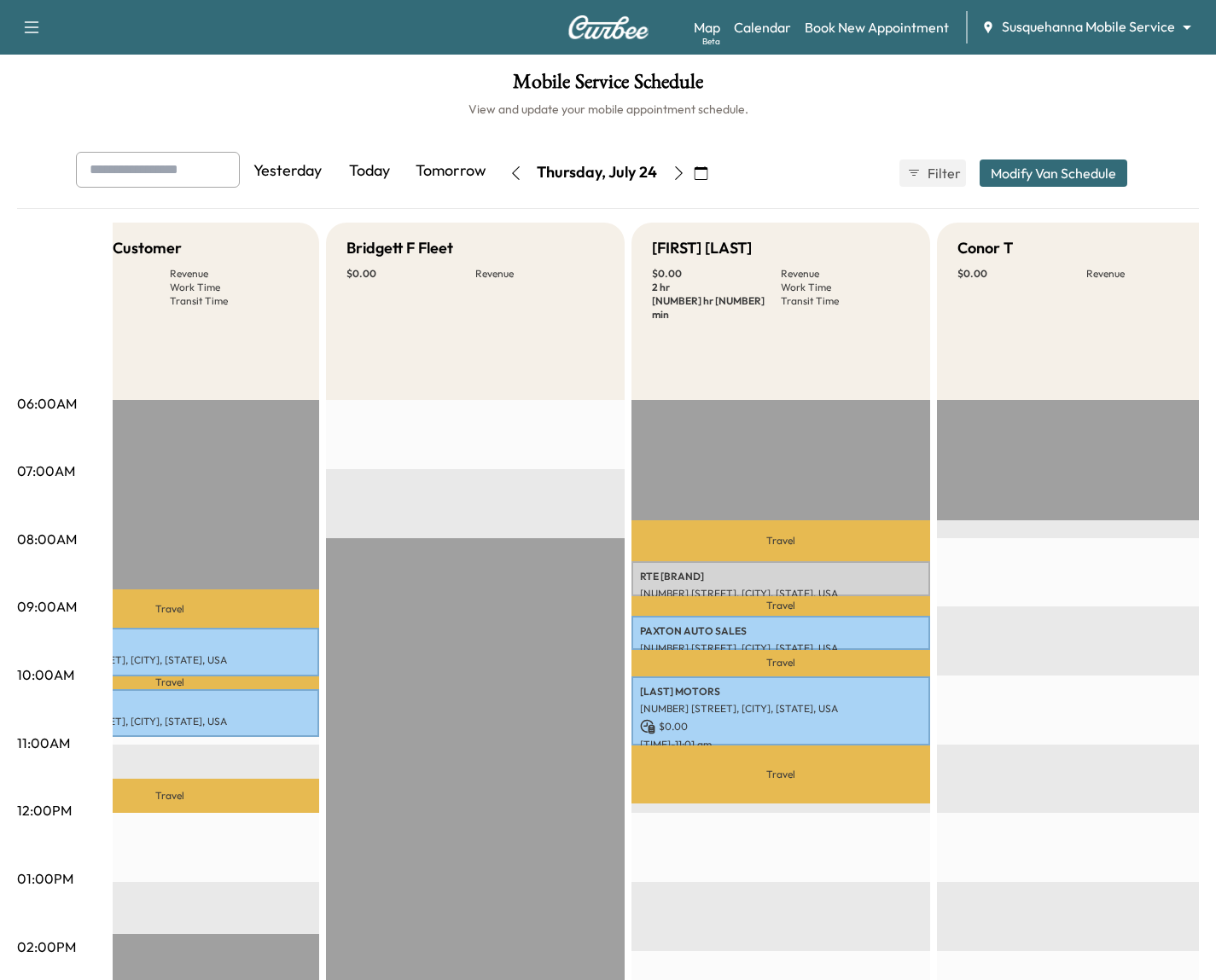 scroll, scrollTop: 0, scrollLeft: 391, axis: horizontal 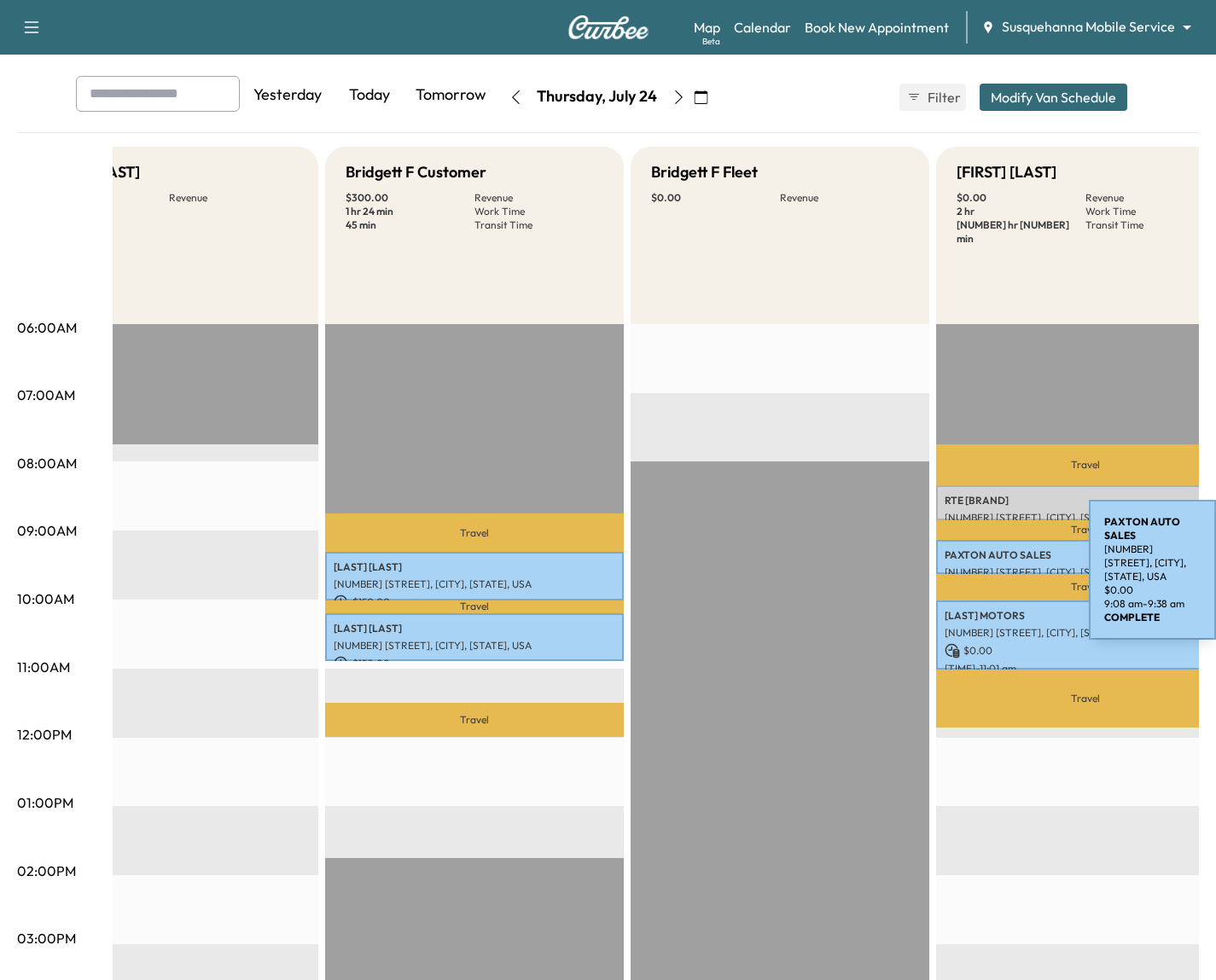 click on "[BRAND]   [NUMBER][STREET], [CITY], [STATE], USA   $ 0.00 [TIME]  -  [TIME]" at bounding box center [1085, 557] 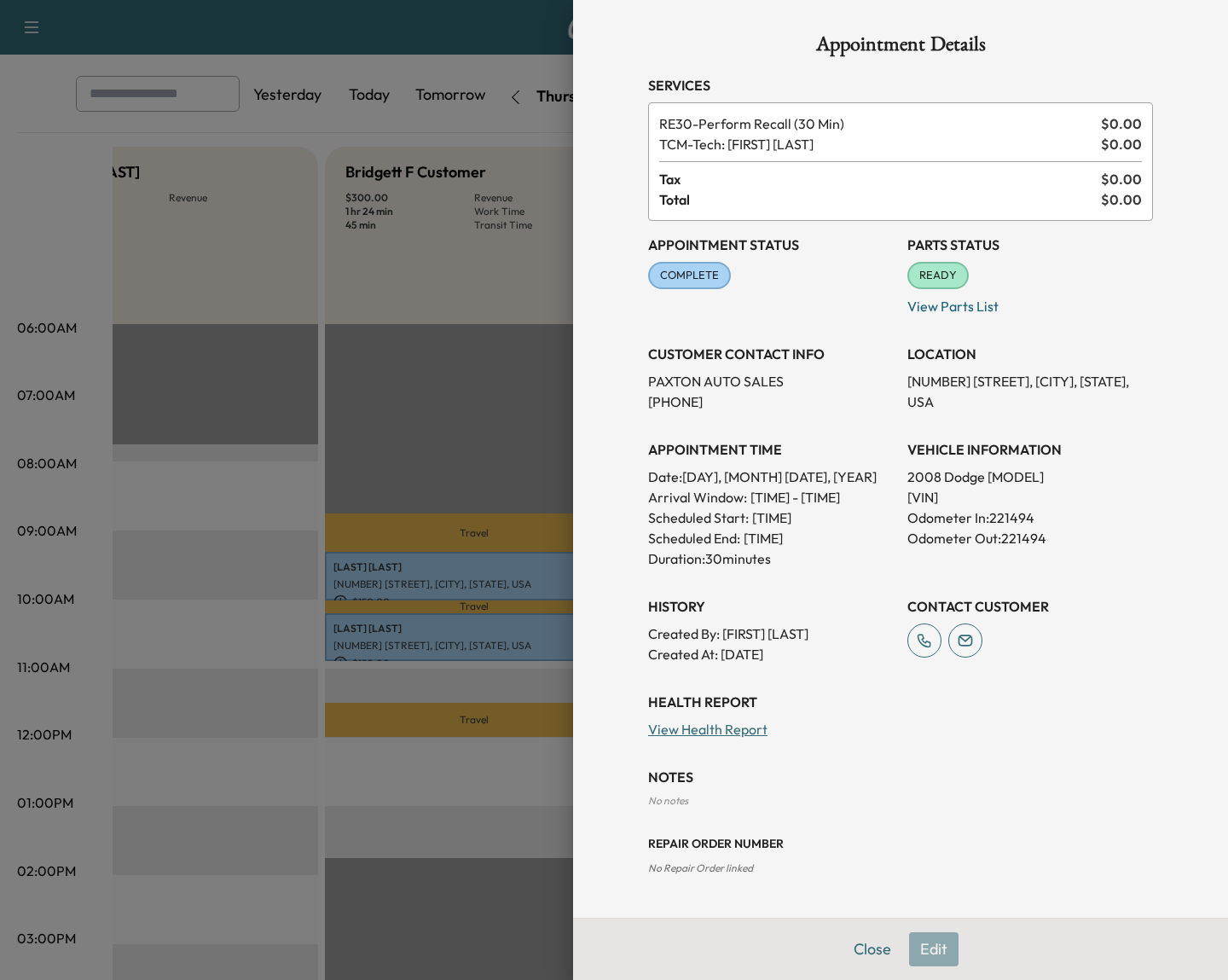 click on "Duration:  [NUMBER]  minutes" at bounding box center [771, 559] 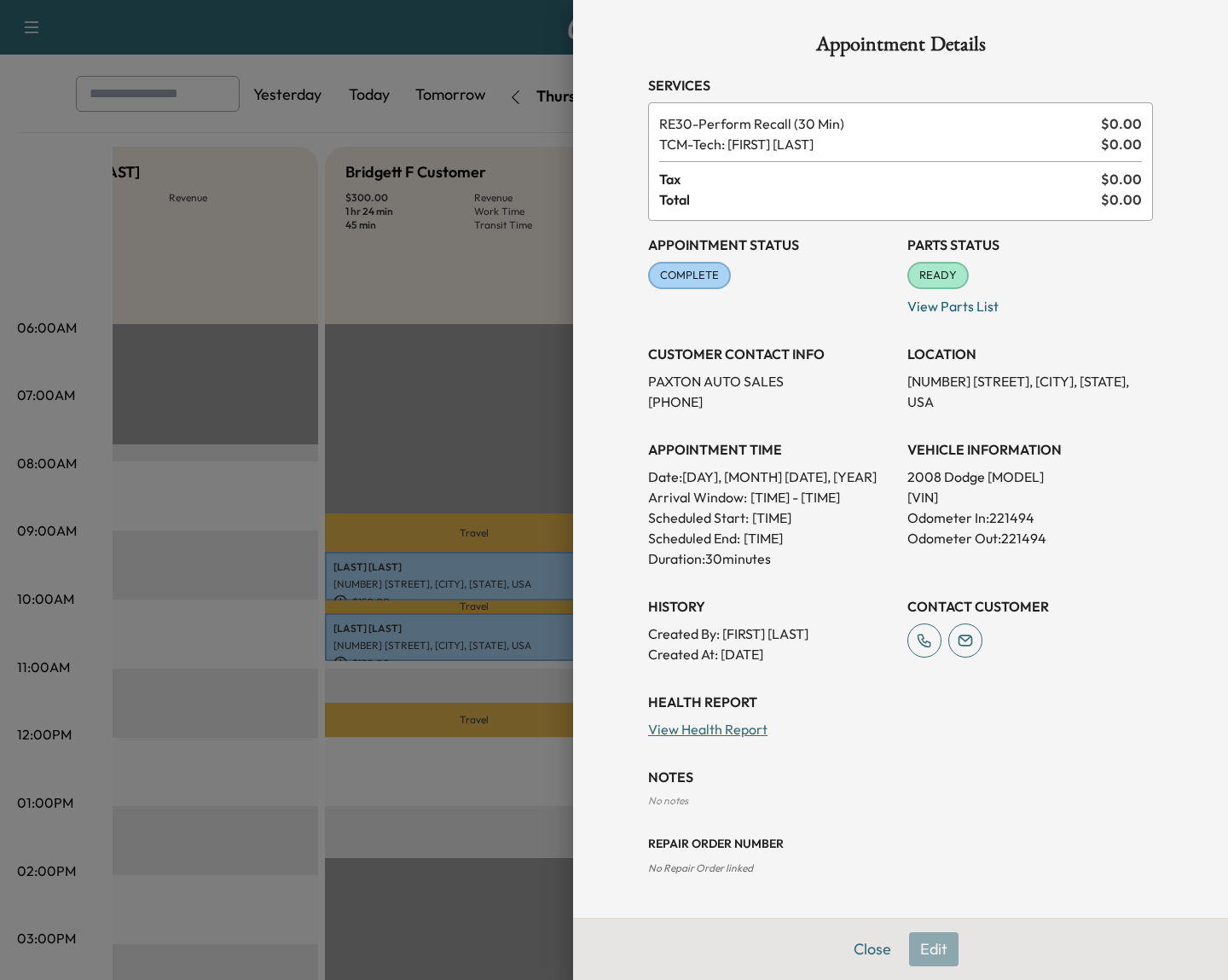 click at bounding box center [614, 490] 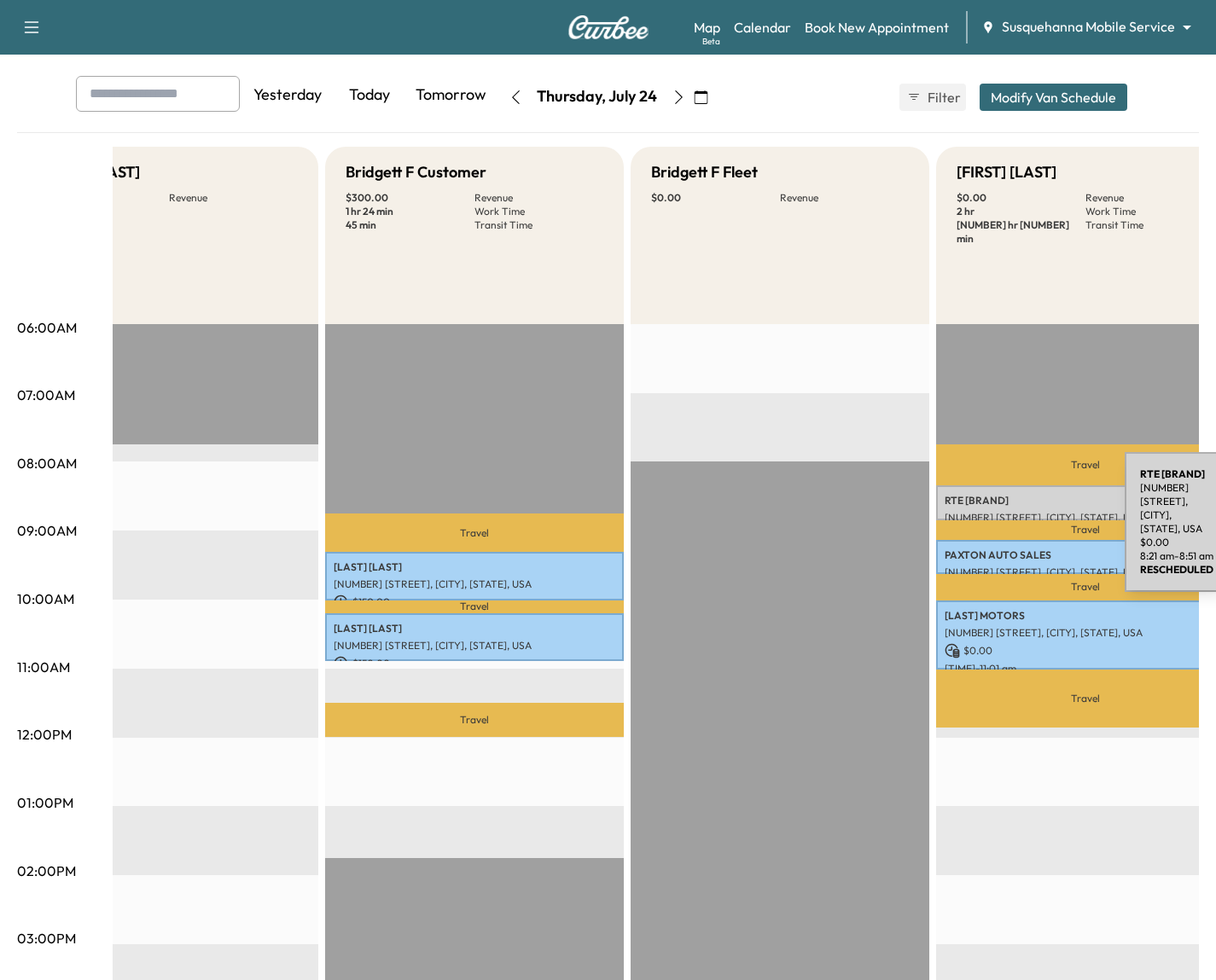 click on "[NUMBER] [STREET], [CITY], [STATE], USA" at bounding box center [1085, 518] 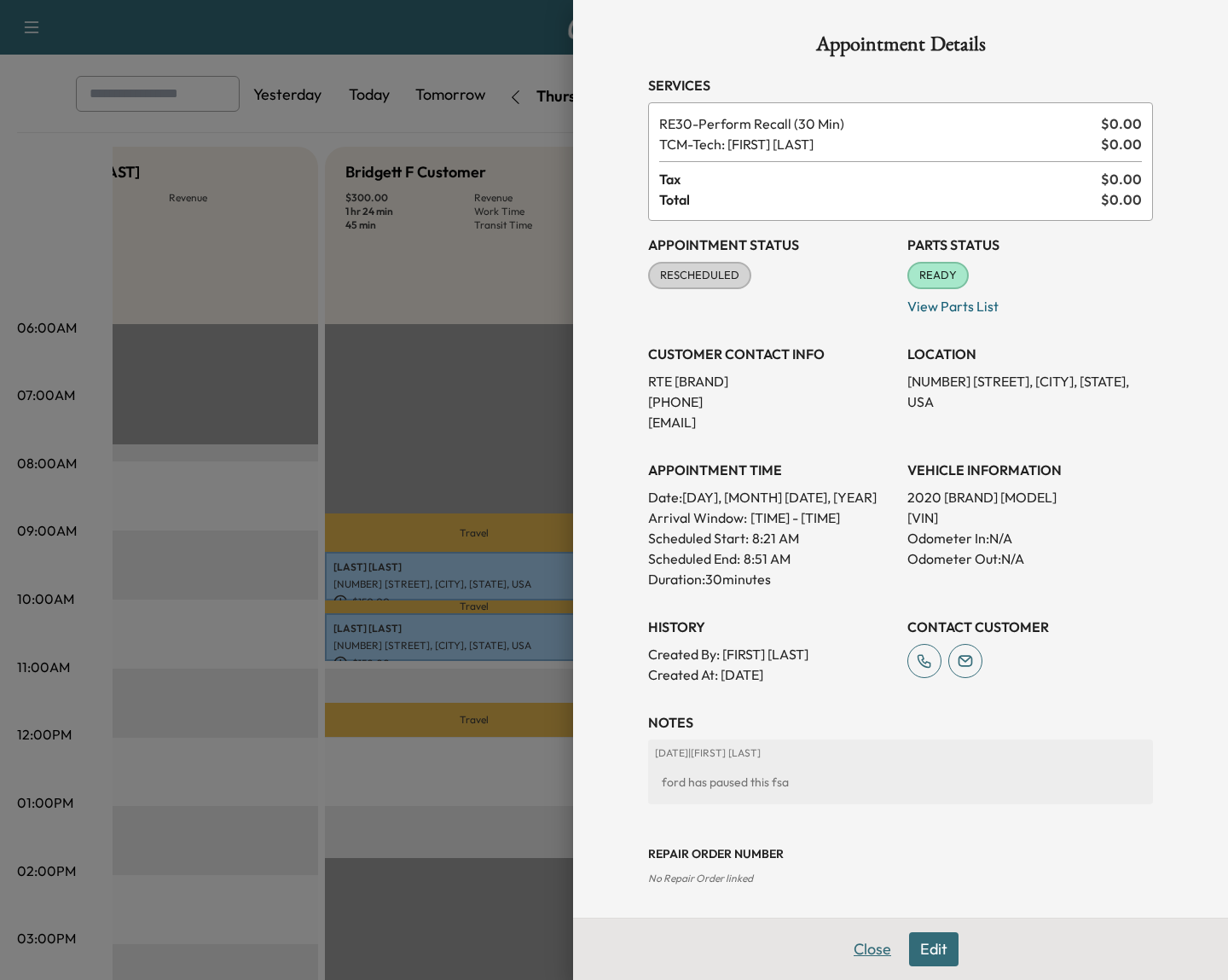 click on "Close" at bounding box center (872, 949) 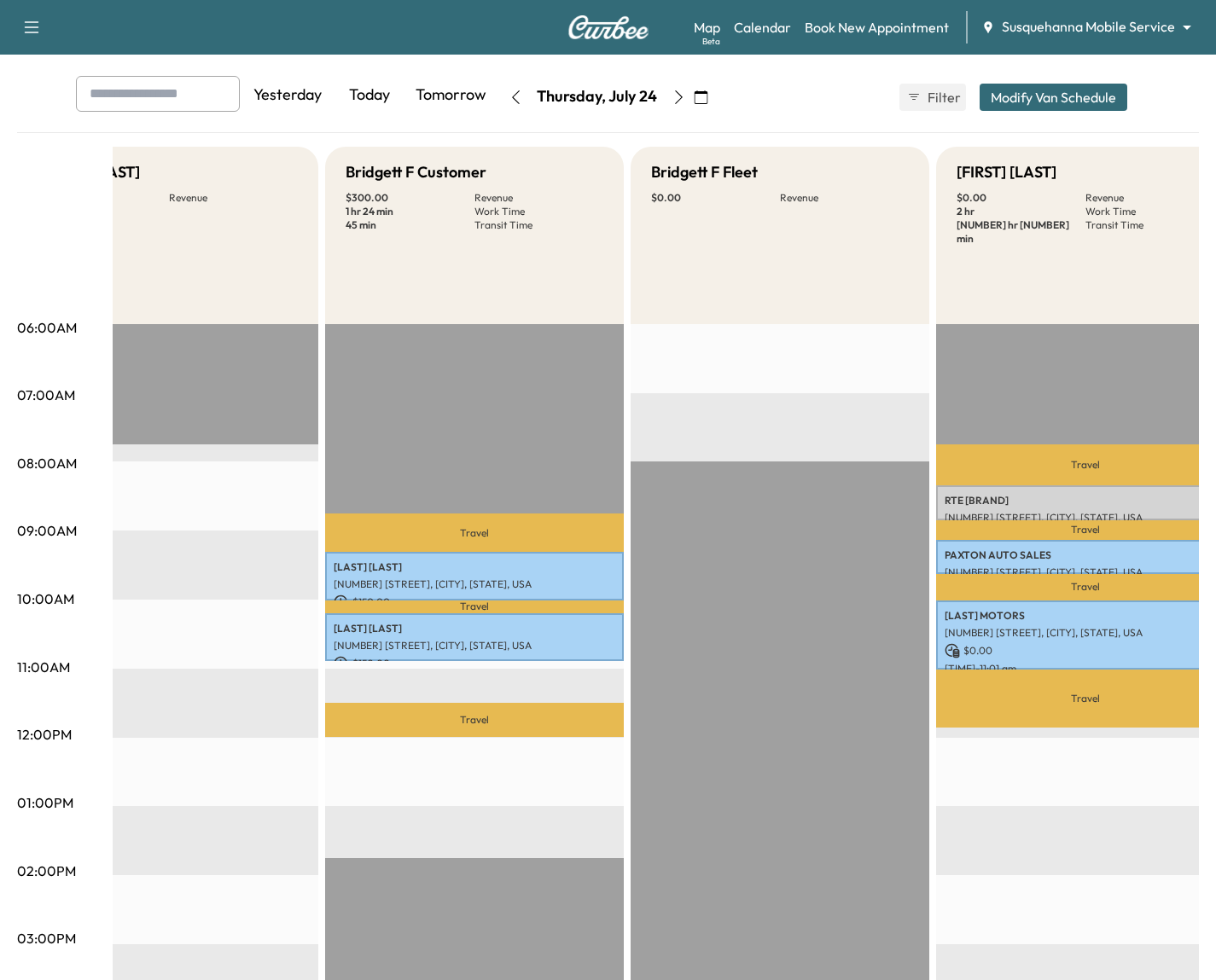 click on "Support Log Out Map Beta Calendar Book New Appointment [BRAND] ******** ​ Mobile Service Schedule View and update your mobile appointment schedule. Yesterday Today Tomorrow [DAY], [MONTH] [DATE] [MONTH] [YEAR] S M T W T F S   29   30   1   2   3   4   5   6   7   8   9   10   11   12   13   14   15   16   17   18   19   20   21   22   23   24   25   26   27   28   29   30   31   1 Cancel Done Filter Modify Van Schedule Modify Van Schedule Van Schedule for  [DAY], [MONTH] [DATE], [YEAR] *  Schedule modified Shift Start Shift End [FIRST] [LAST] [TIME] **** Start [TIME] ** Start Inactive Bridgett [LAST] Fleet [TIME] * Start [TIME] * Start Inactive [FIRST] [LAST] Customer - Start - Start Inactive Last Modified by  [FIRST] [LAST]  @   [TIME]  on [MONTH] [DATE], [YEAR] [FIRST] [LAST] [TIME] **** Start [TIME] ** Start Inactive Zach [LAST] Fleet [TIME] * Start [TIME] * Start Inactive [FIRST] [LAST] [TIME] **** Start [TIME] ** Start Inactive [FIRST] [LAST] [TIME] **** Start [TIME] ** Start Inactive [FIRST] [LAST] [TIME] **** Start [TIME] ** Start Inactive" at bounding box center [608, 414] 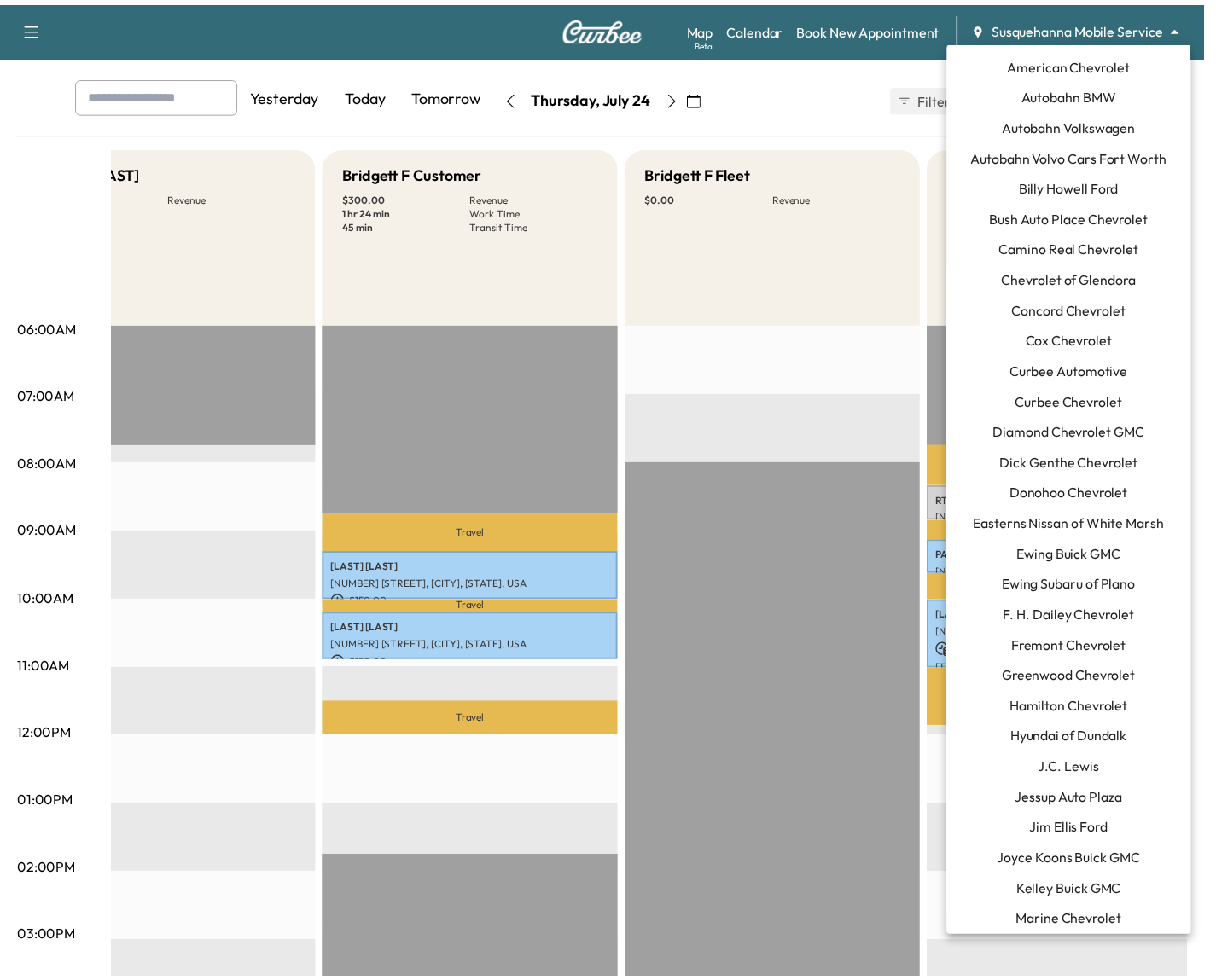 scroll, scrollTop: 835, scrollLeft: 0, axis: vertical 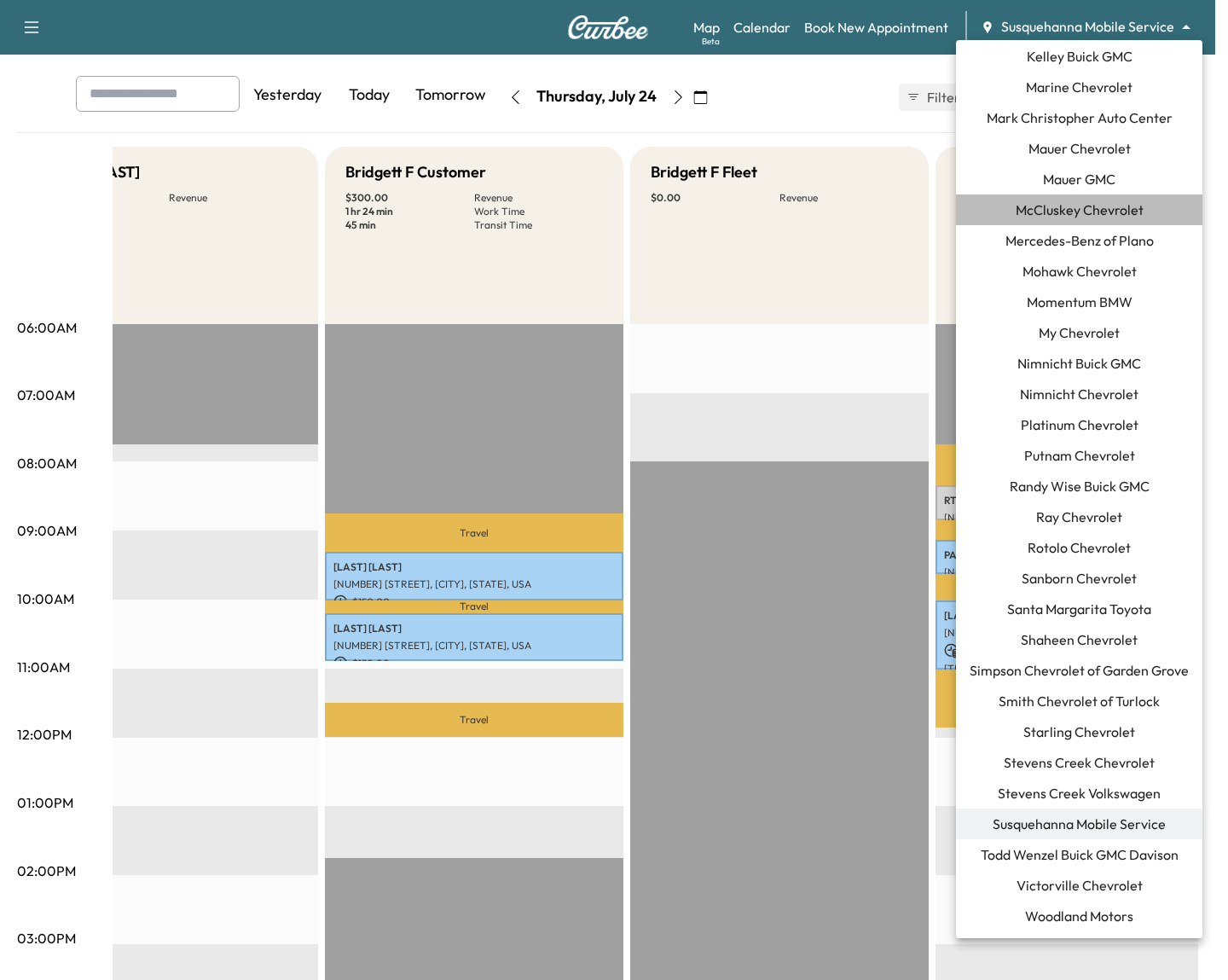 click on "McCluskey Chevrolet" at bounding box center (1079, 210) 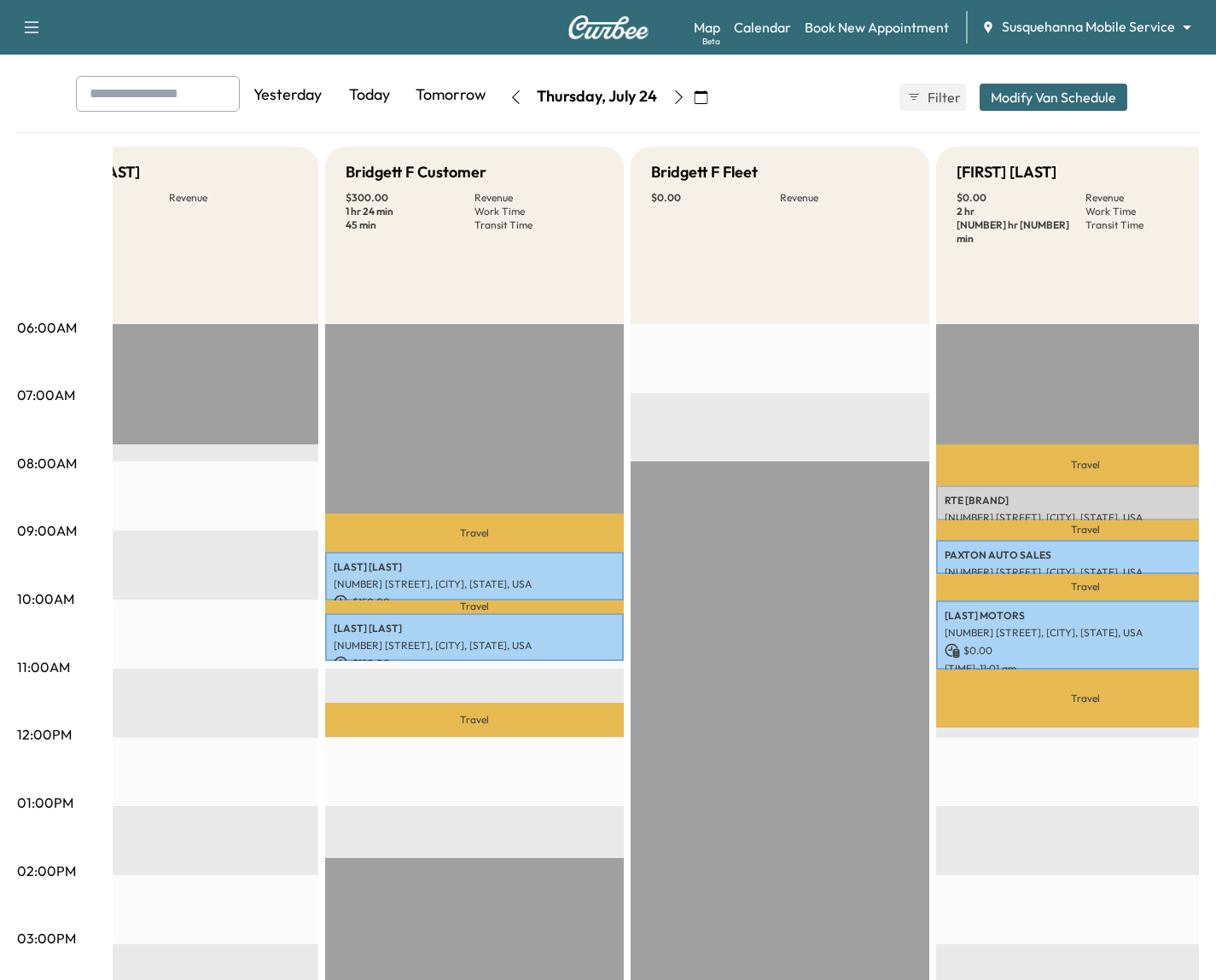 scroll, scrollTop: 0, scrollLeft: 0, axis: both 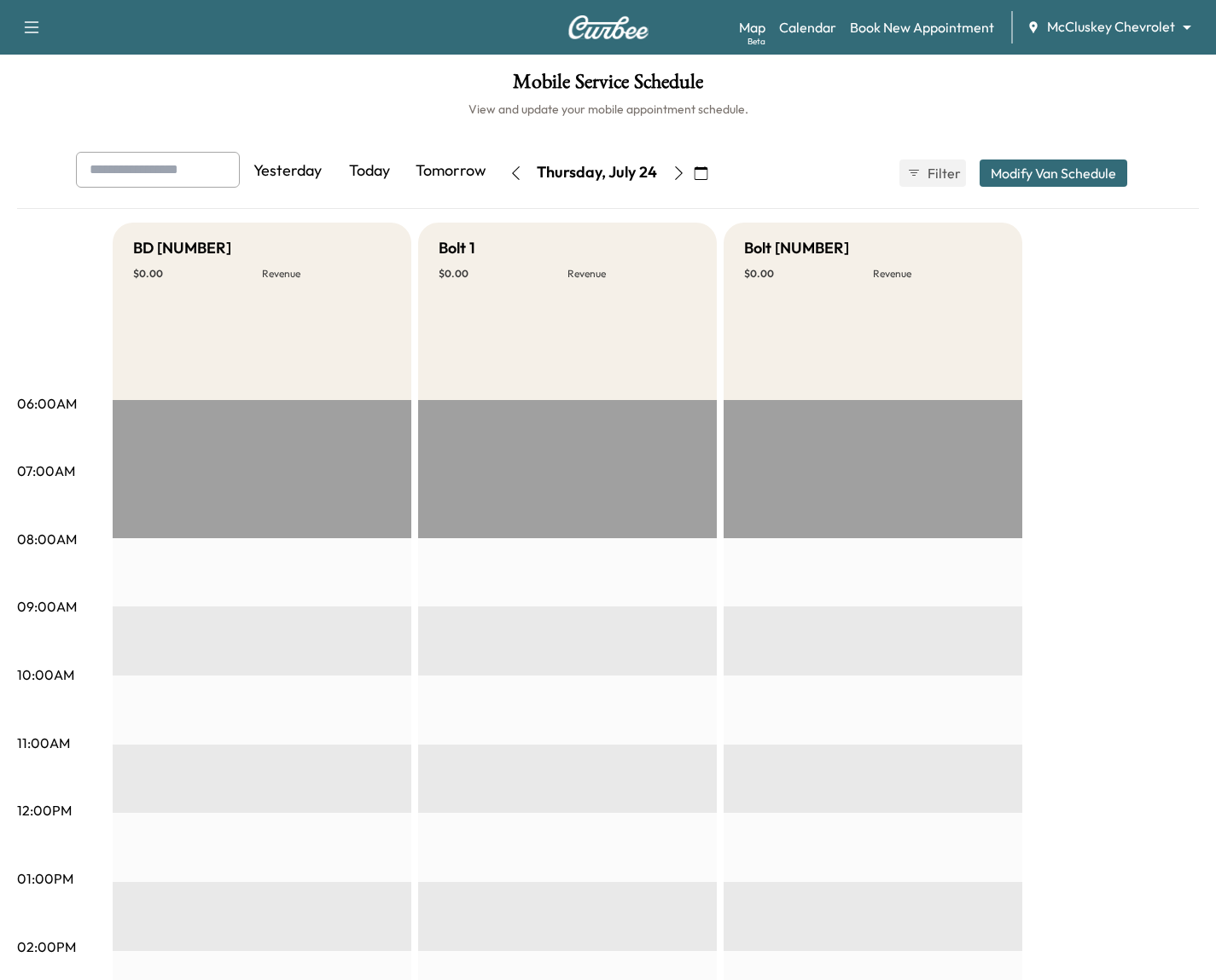 click at bounding box center (678, 173) 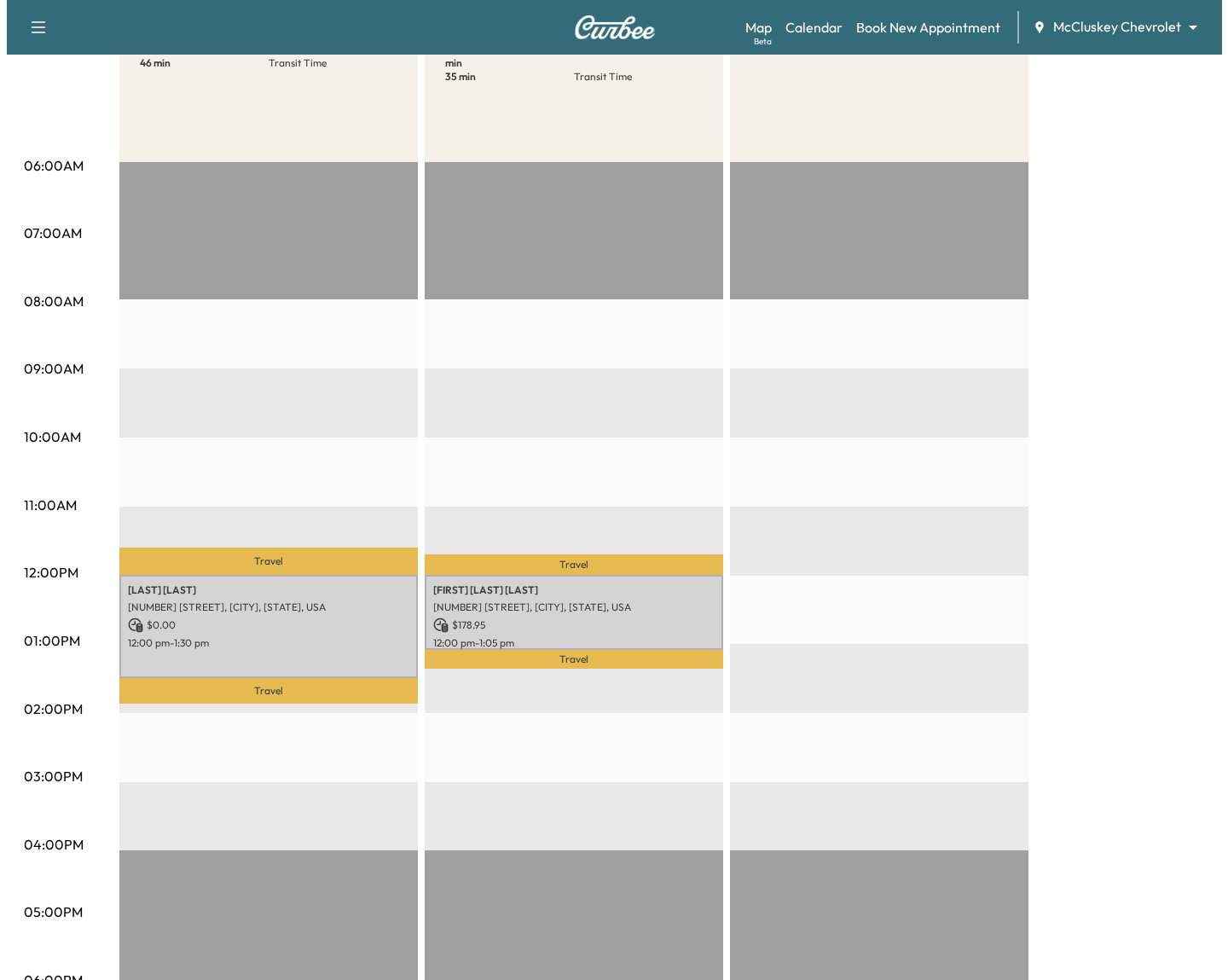 scroll, scrollTop: 238, scrollLeft: 0, axis: vertical 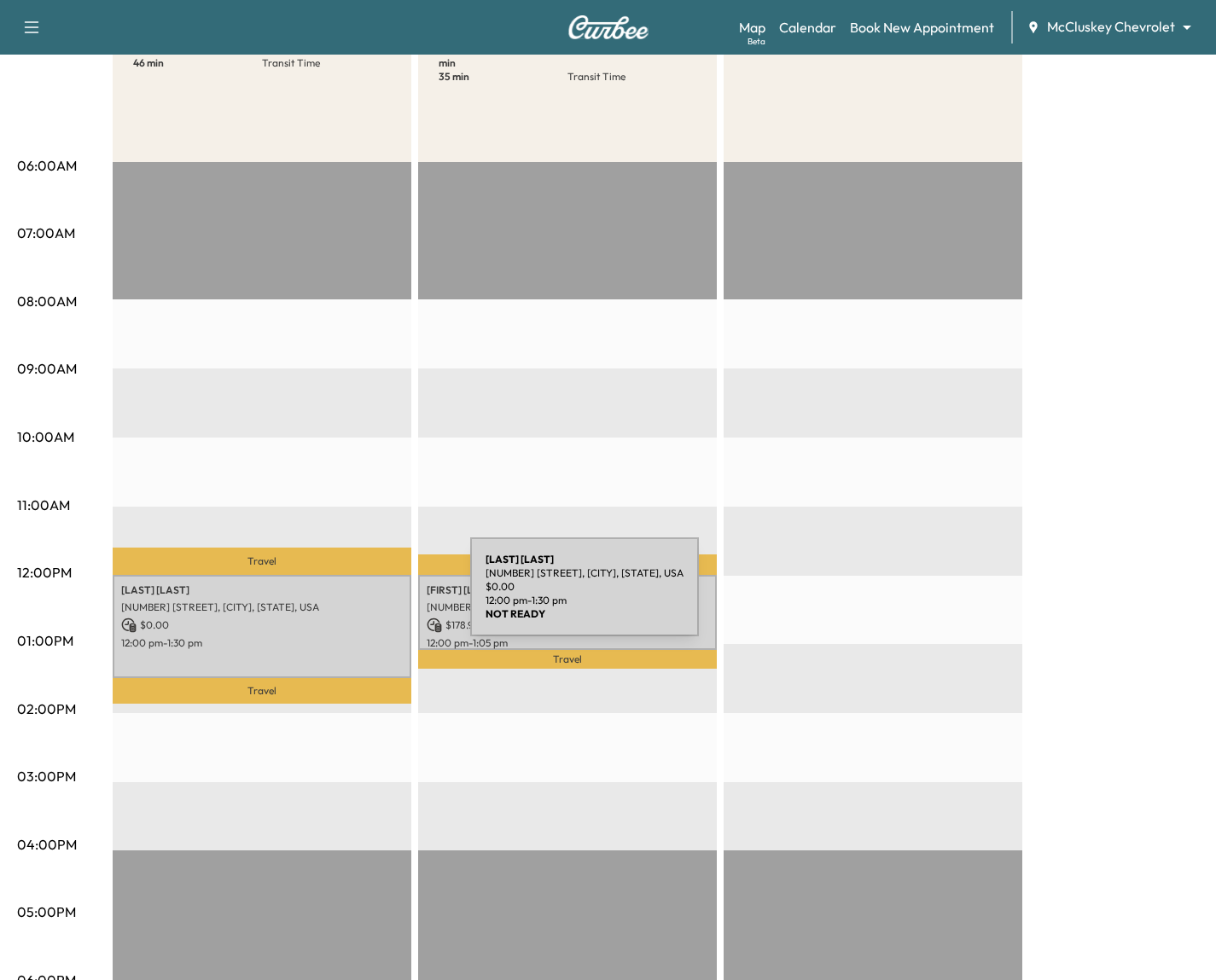 click on "[NUMBER] [STREET], [CITY], [STATE], USA" at bounding box center [262, 607] 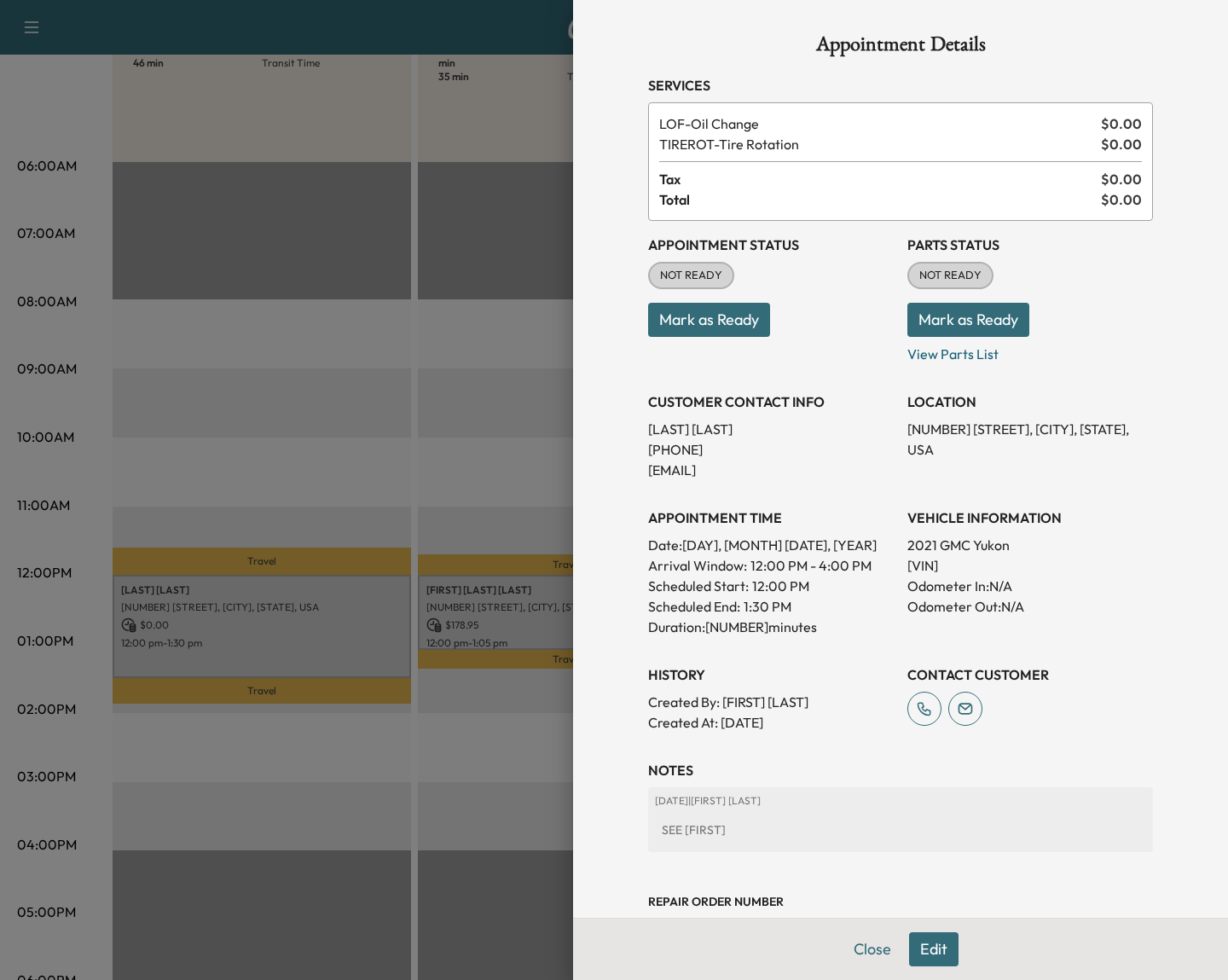 click at bounding box center [614, 490] 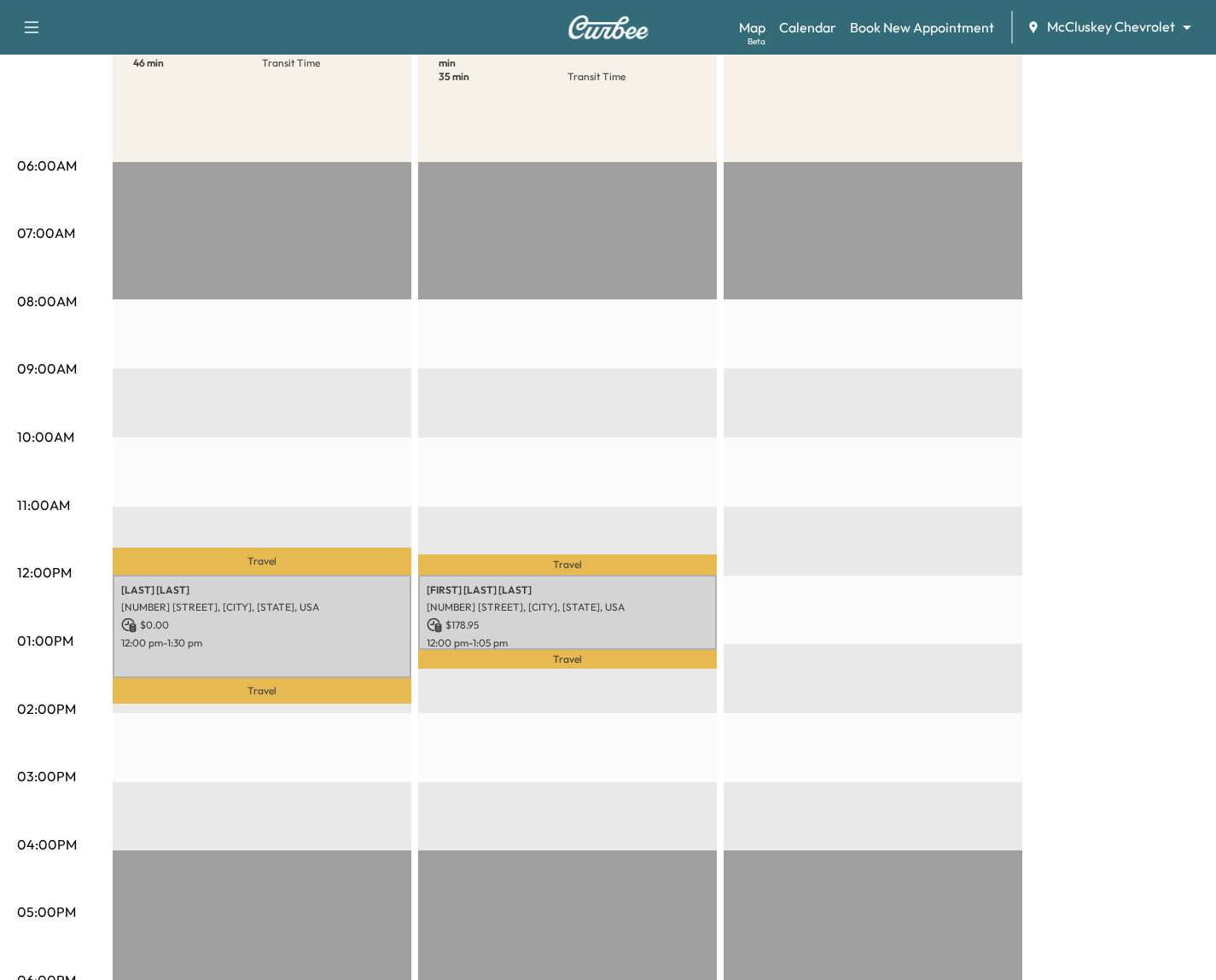 click on "McCluskey Chevrolet ******** ​ Mobile Service Schedule View and update your mobile appointment schedule. Yesterday Today Tomorrow Friday, July 25 July 2025 S M T W T F S   29   30   1   2   3   4   5   6   7   8   9   10   11   12   13   14   15   16   17   18   19   20   21   22   23   24   25   26   27   28   29   30   31   1 Cancel Done Filter Modify Van Schedule Modify Van Schedule Van Schedule for  Friday, July 25, 2025 *  Schedule modified Shift Start Shift End Bolt 1 8:00 AM * Start 4:00 PM ** Start Inactive Bolt 2 8:00 AM * Start 4:00 PM ** Start Inactive BD 600 8:00 AM * Start 4:00 PM ** Start Inactive Cancel Save & Close 06:00AM 07:00AM 08:00AM 09:00AM 10:00AM 11:00AM 12:00PM 01:00PM 02:00PM 03:00PM 04:00PM 05:00PM 06:00PM 07:00PM 08:00PM 09:00PM 10:00PM BD 600 $ 0.00 Revenue 1 hr 30 min Work Time 46 min Transit Time Travel KIM   MCCLUSKEY 1100 Rookwood Dr, [CITY], [STATE], USA   $ 0.00 12:00 pm  -  1:30 pm Travel EST Start   Bolt 1" at bounding box center (608, 252) 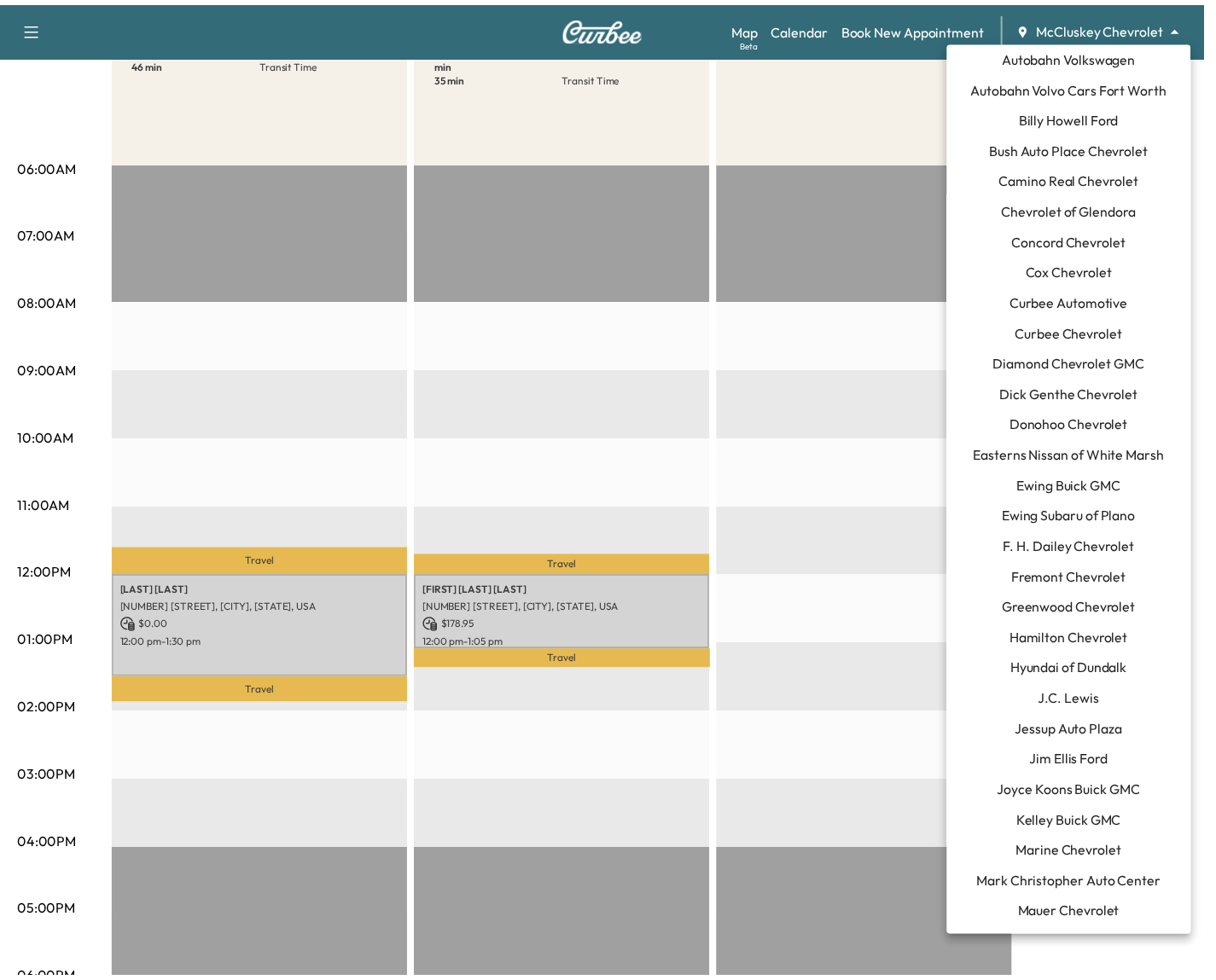 scroll, scrollTop: 51, scrollLeft: 0, axis: vertical 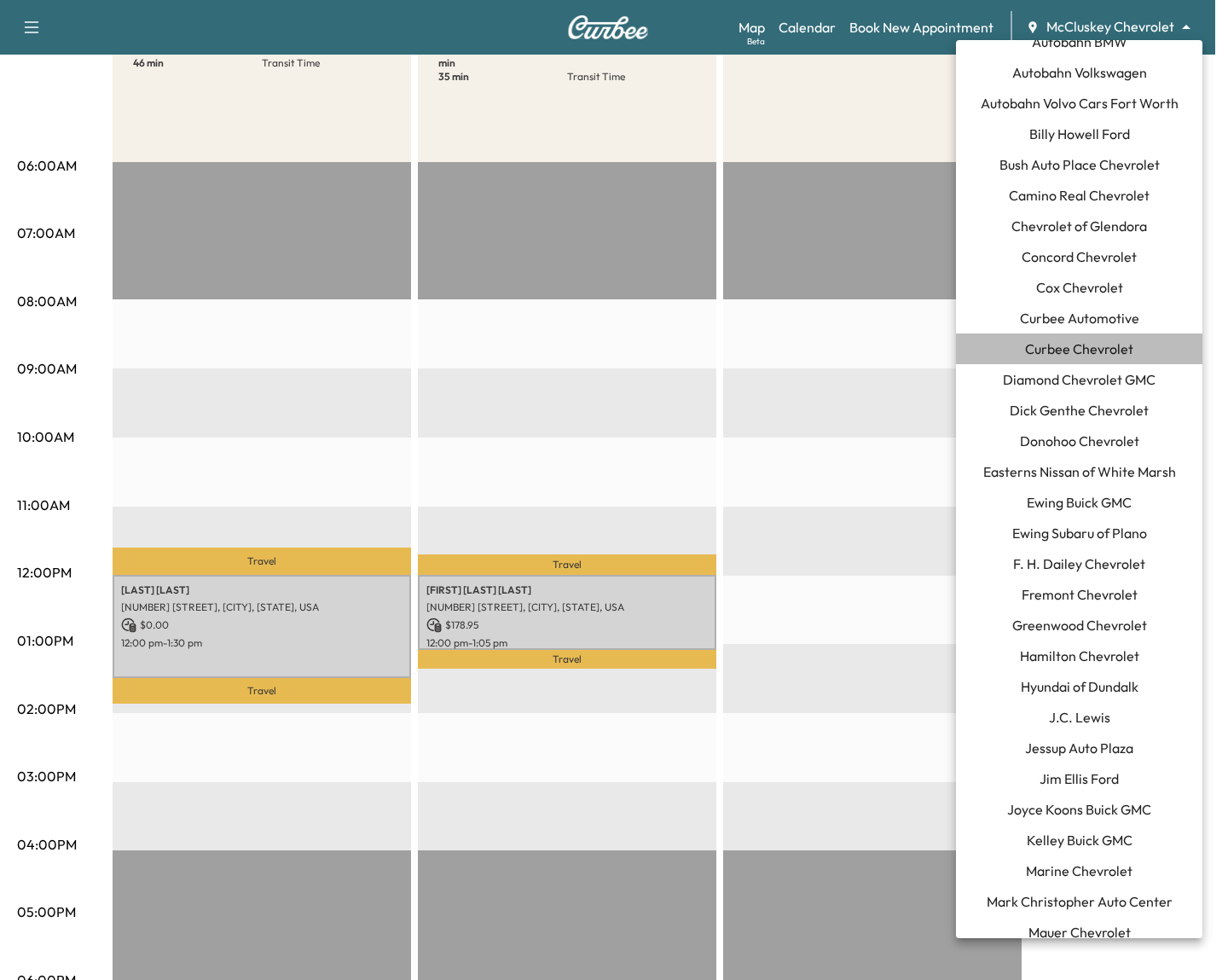 click on "Curbee Chevrolet" at bounding box center (1079, 349) 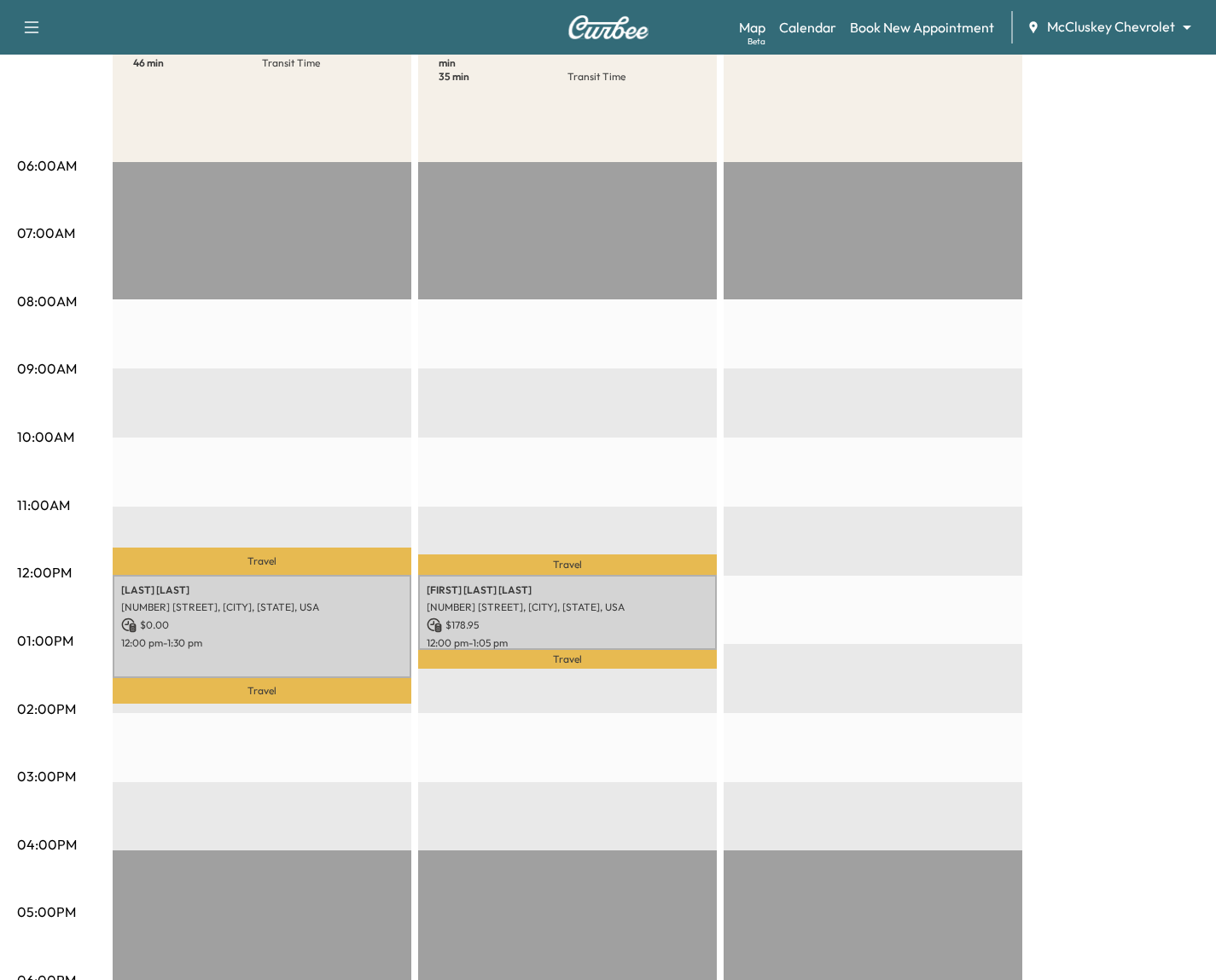 scroll, scrollTop: 0, scrollLeft: 0, axis: both 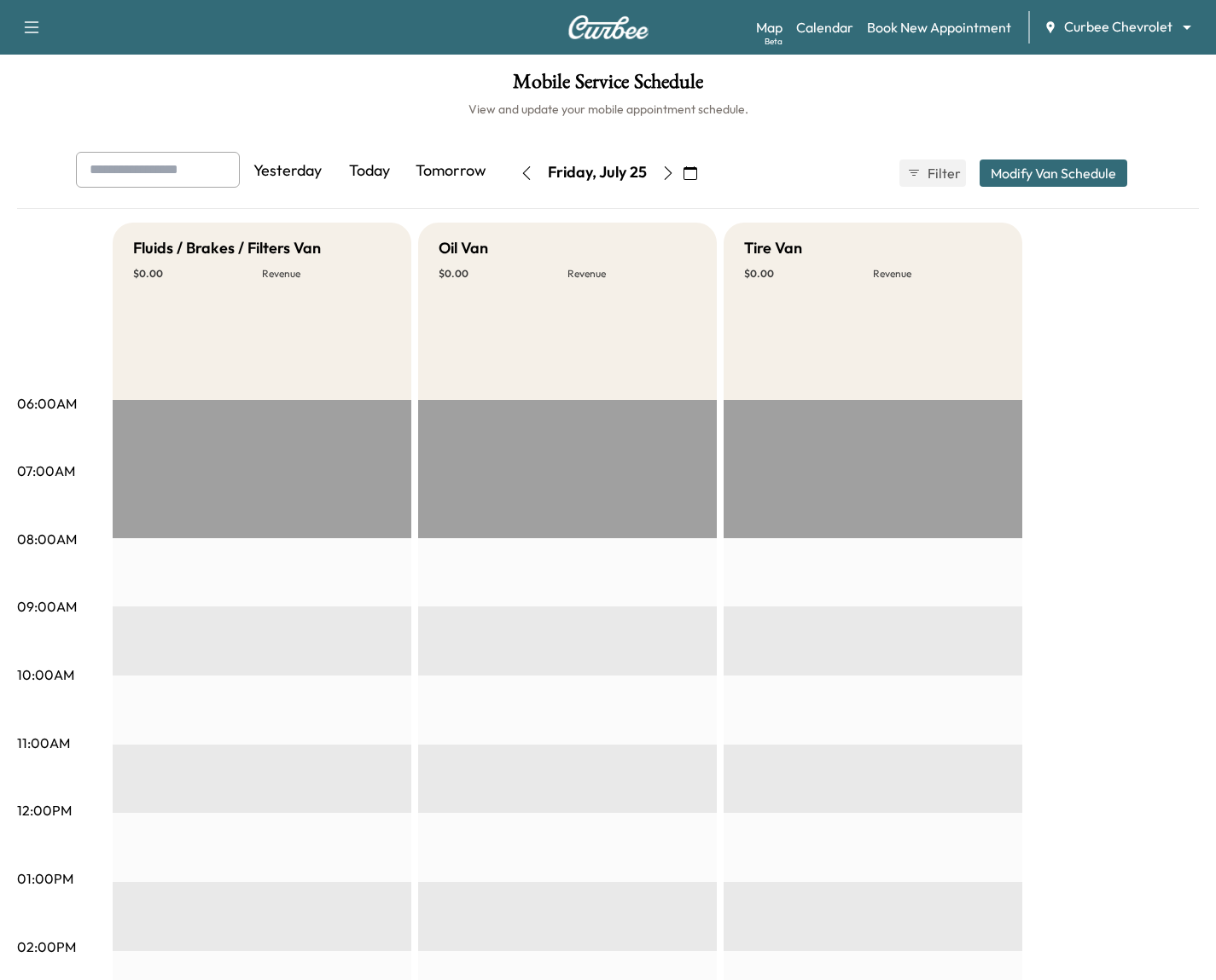 click 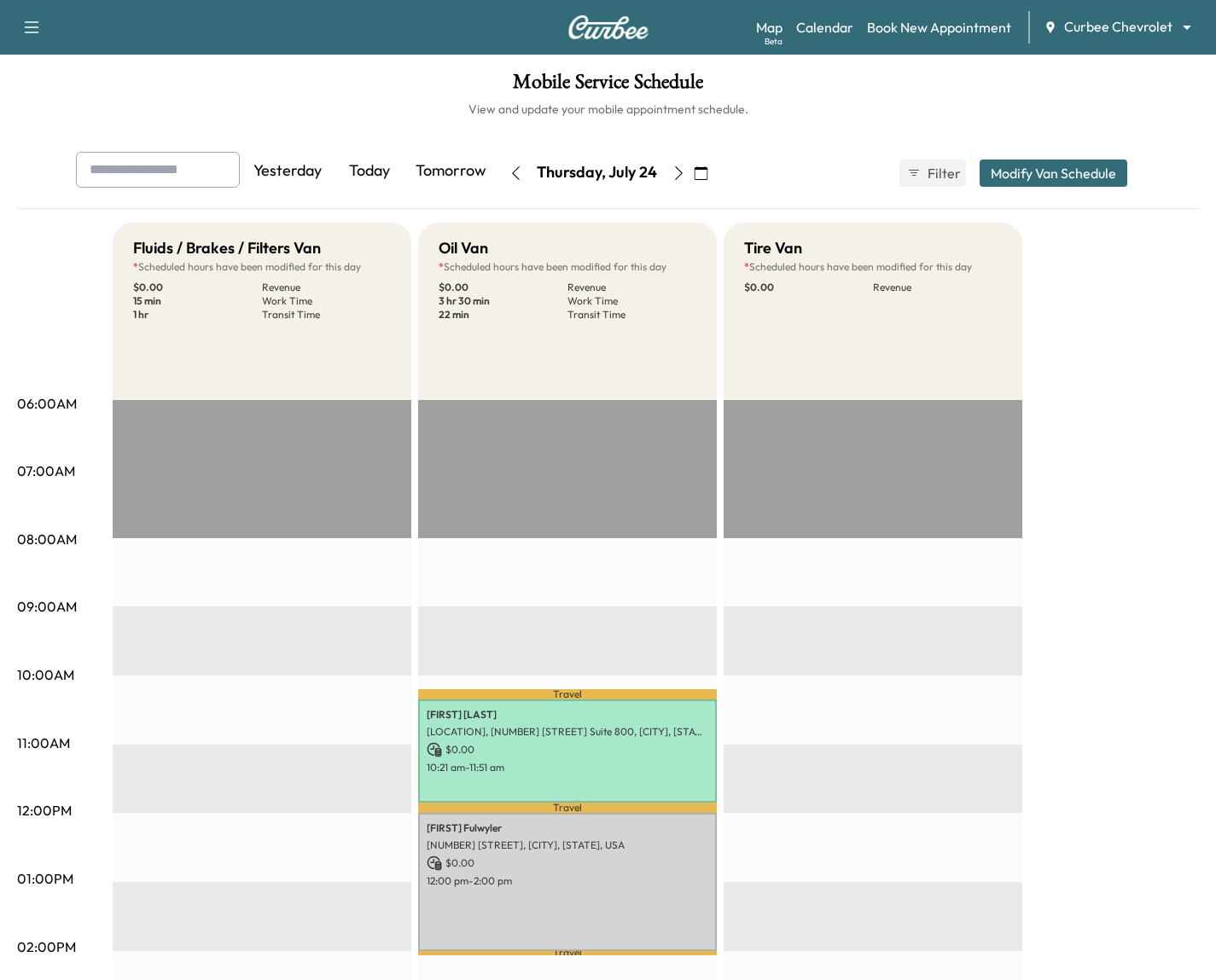 scroll, scrollTop: 0, scrollLeft: 0, axis: both 